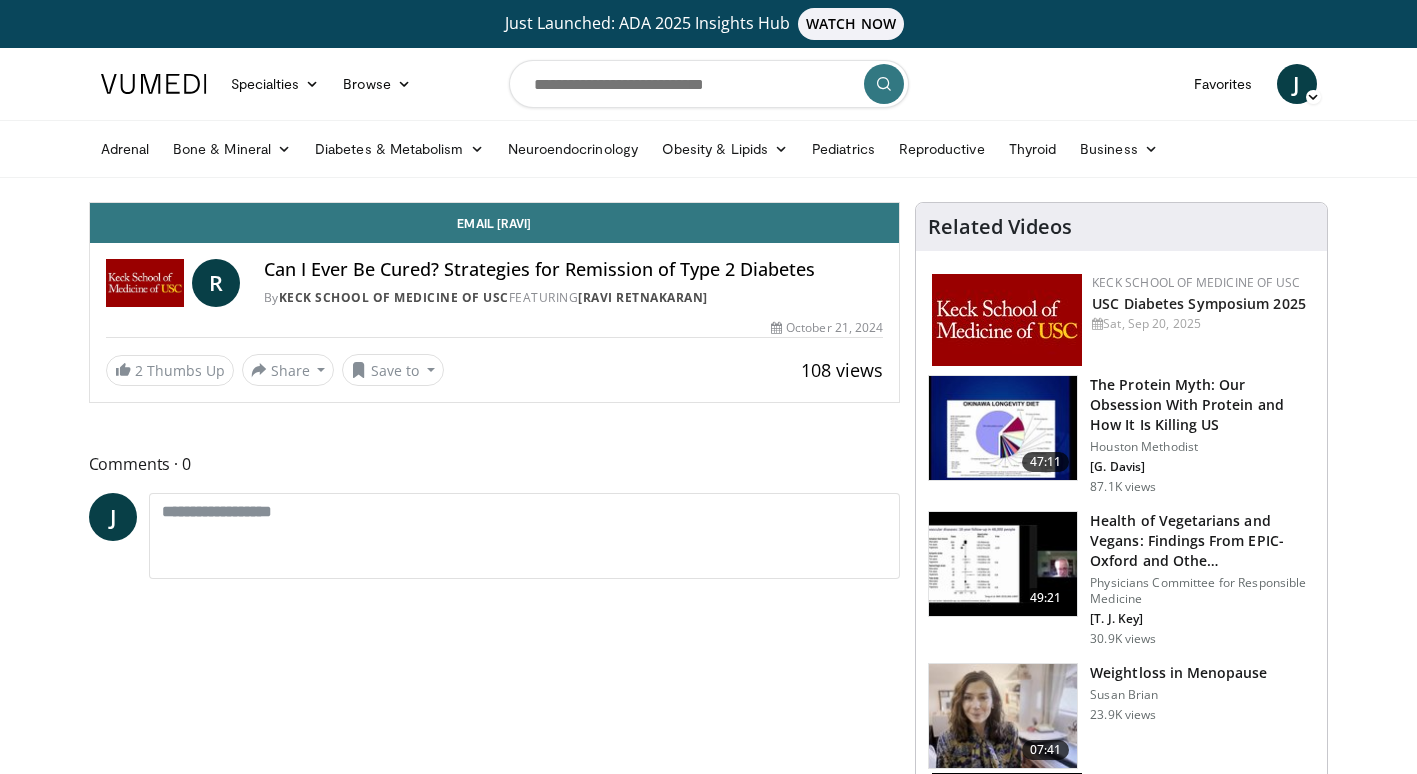 scroll, scrollTop: 0, scrollLeft: 0, axis: both 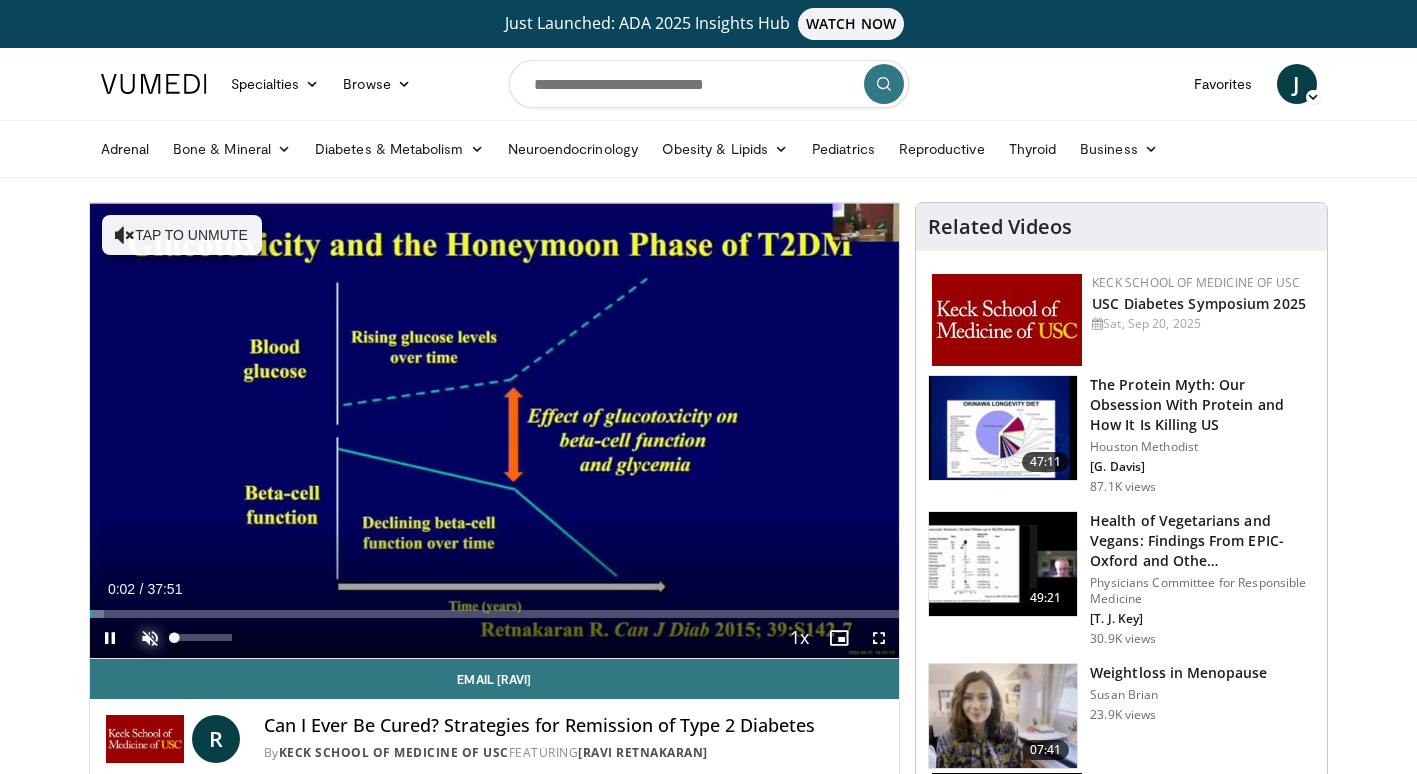 click at bounding box center (150, 638) 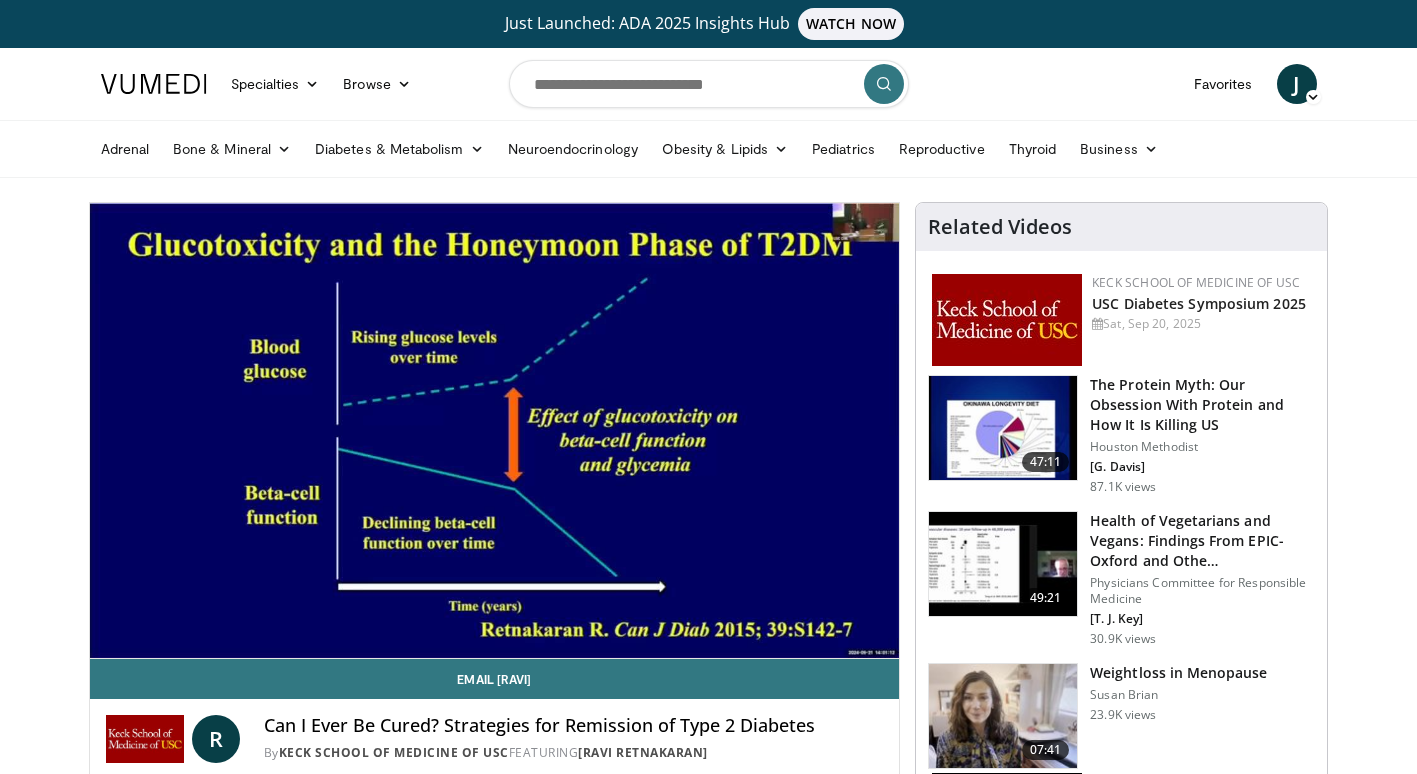 type 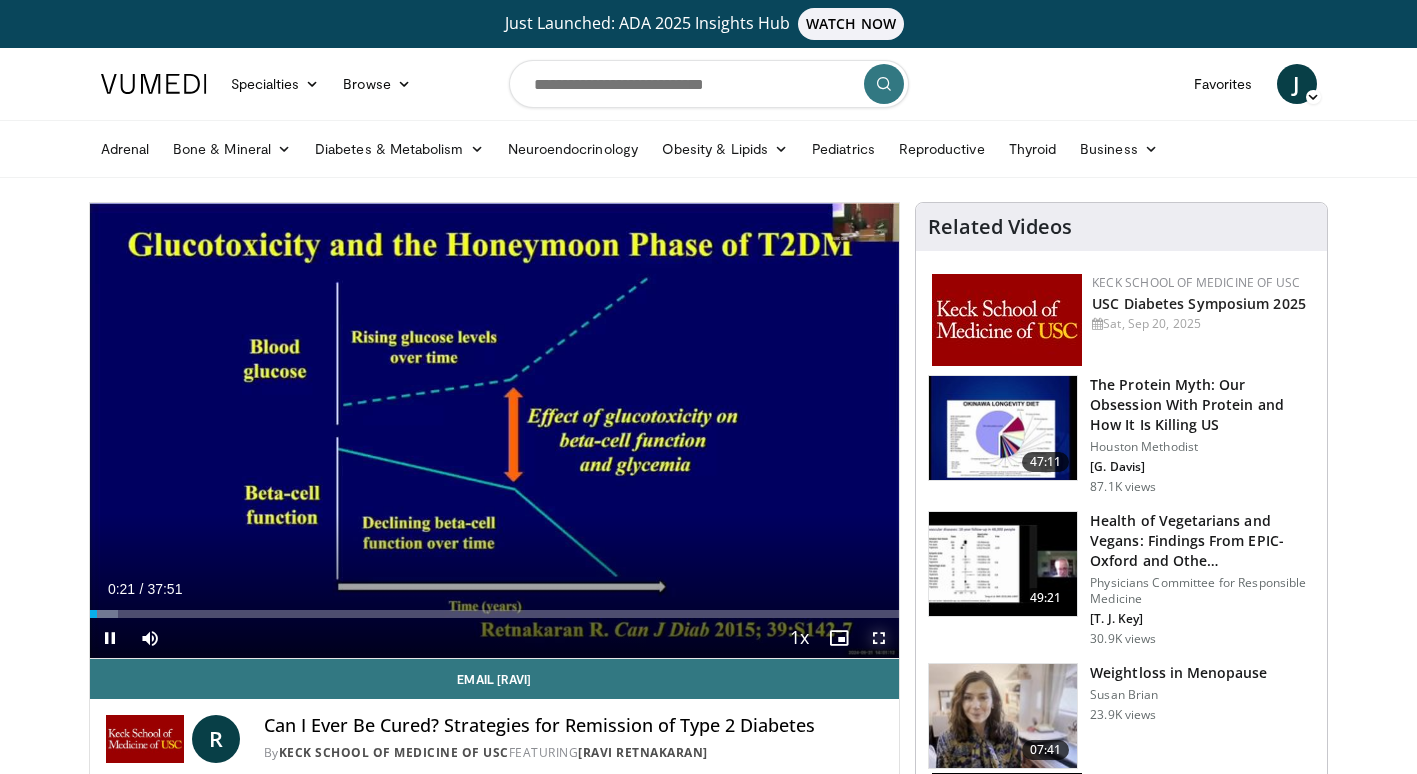click at bounding box center [879, 638] 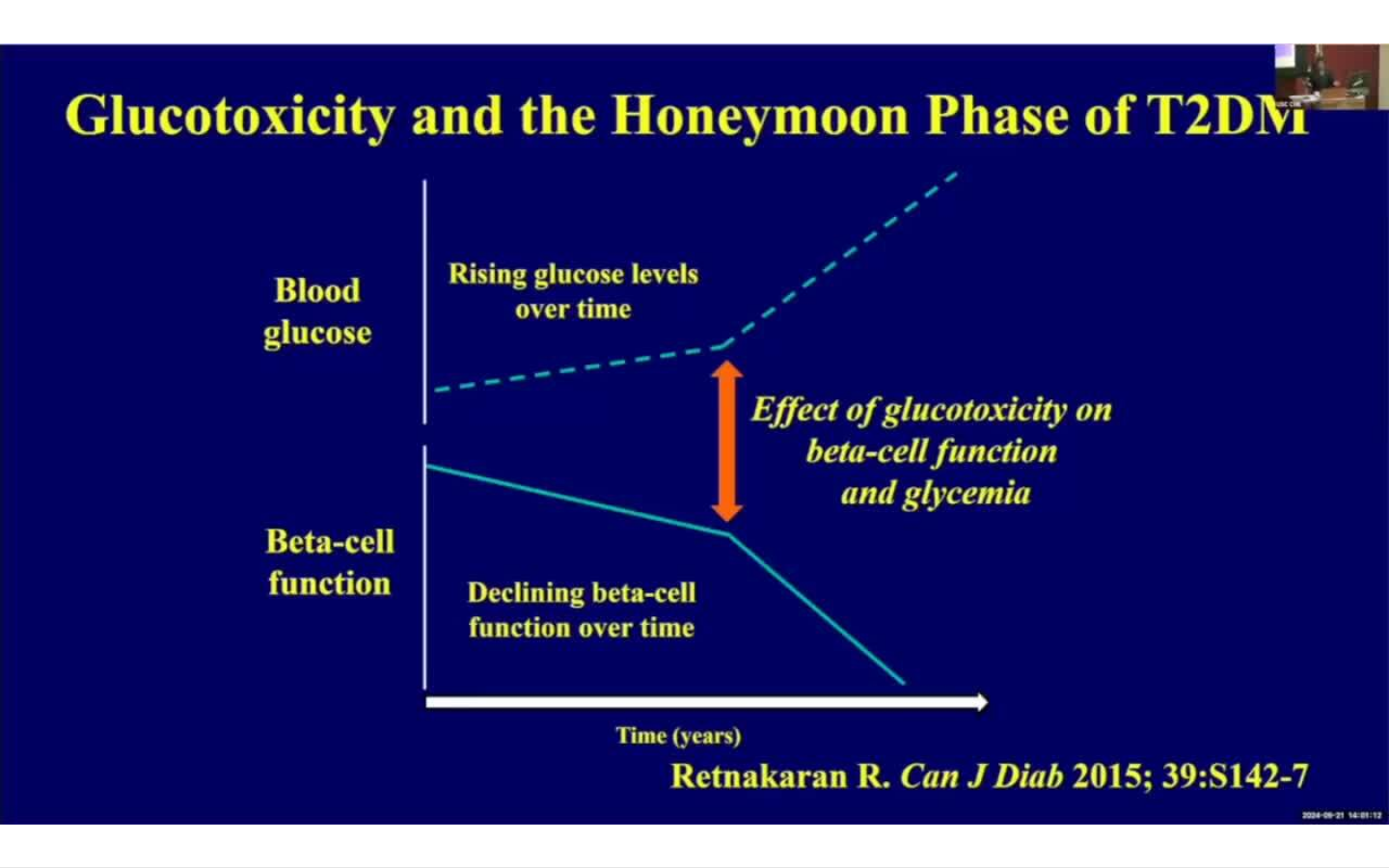click on "10 seconds
Tap to unmute" at bounding box center (694, 433) 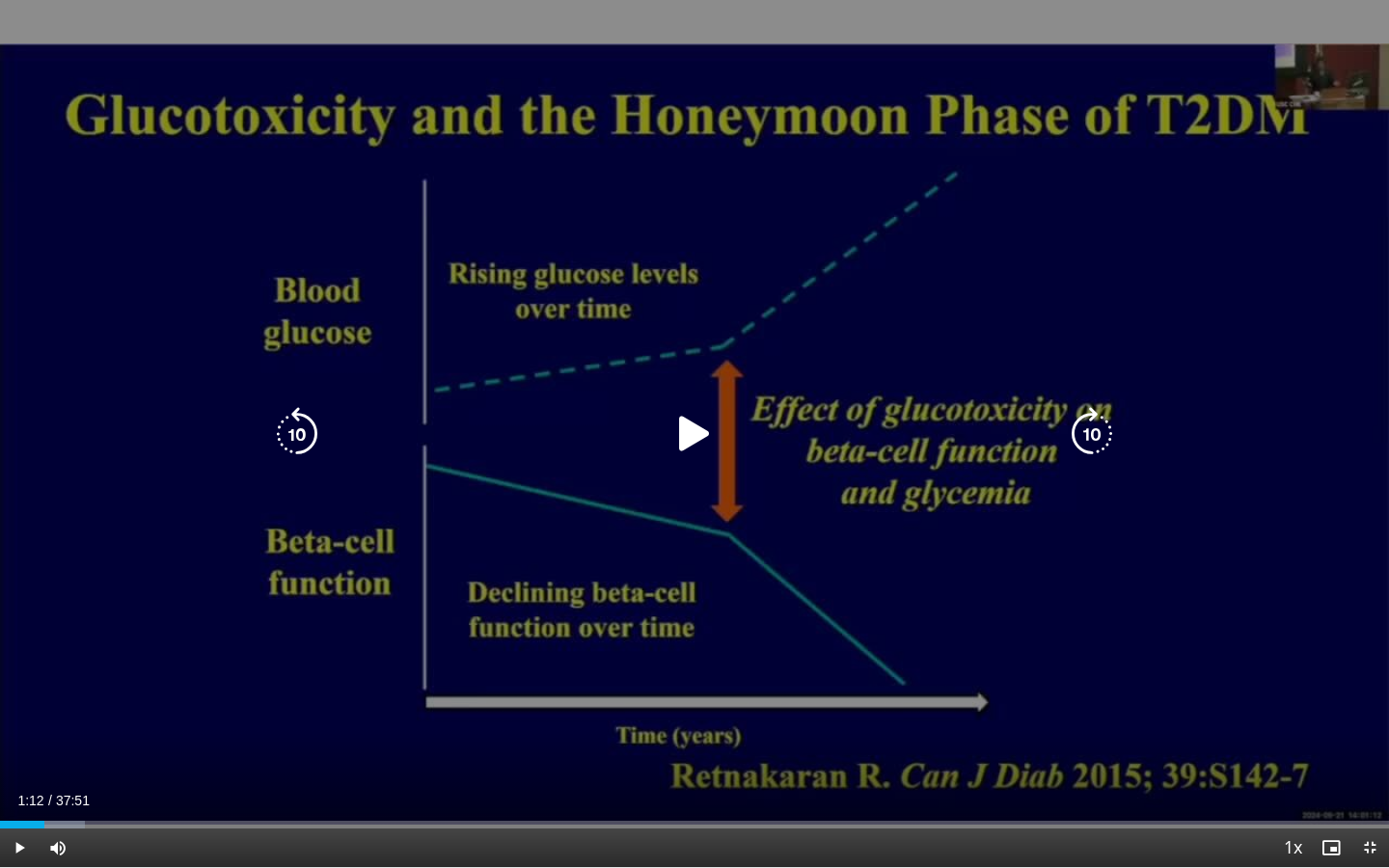 click on "10 seconds
Tap to unmute" at bounding box center [694, 433] 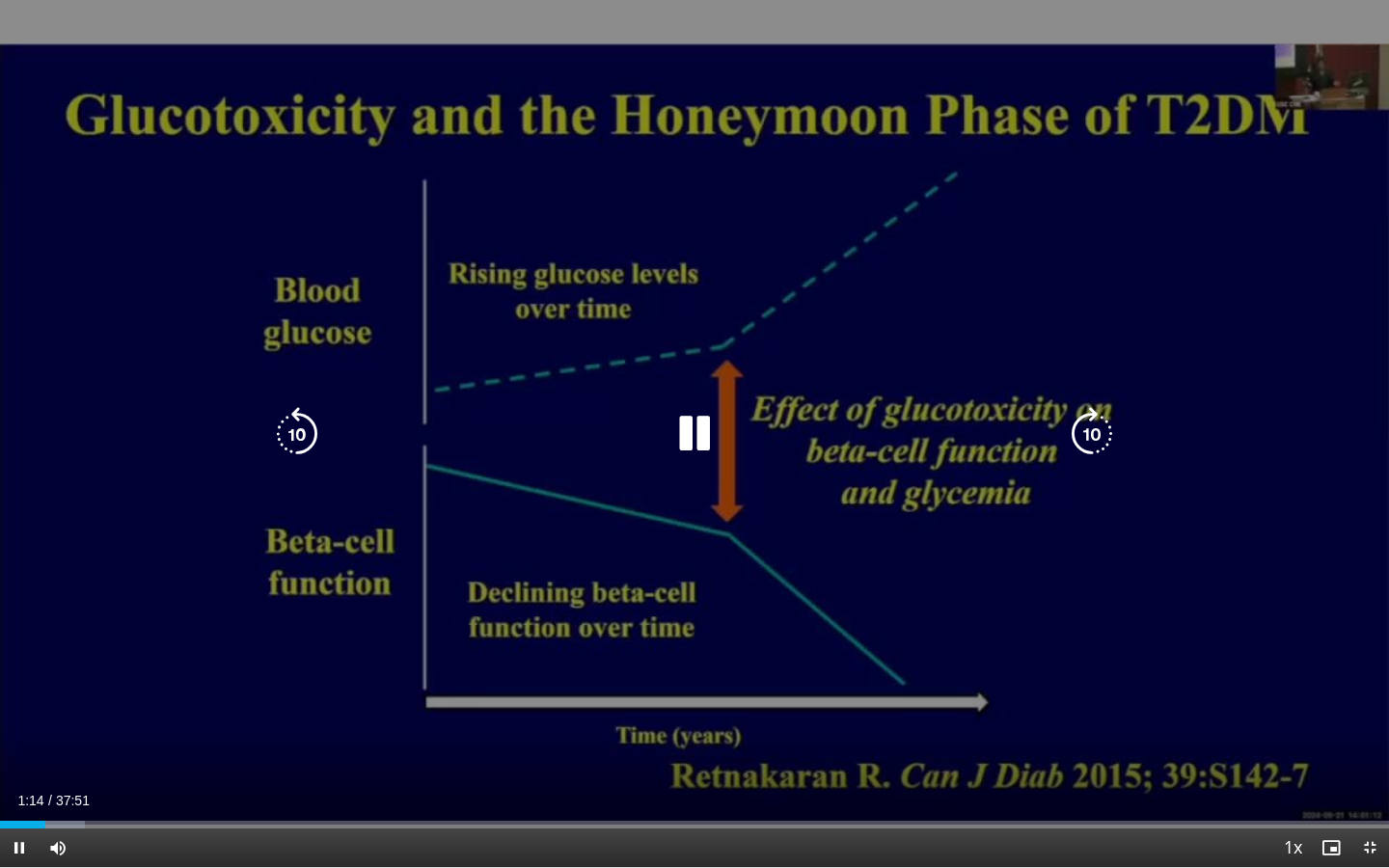 click on "10 seconds
Tap to unmute" at bounding box center [694, 433] 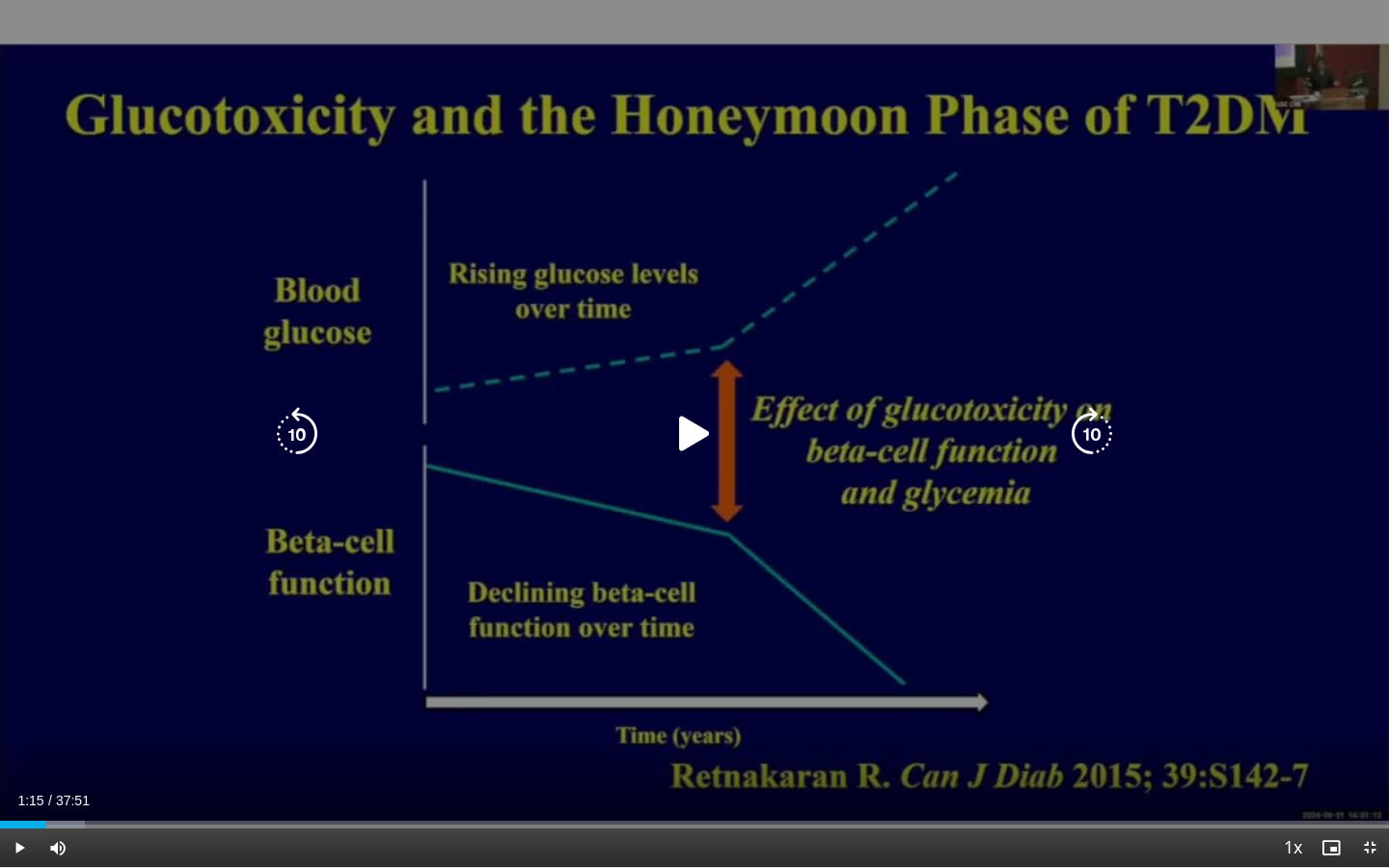 click on "10 seconds
Tap to unmute" at bounding box center (694, 433) 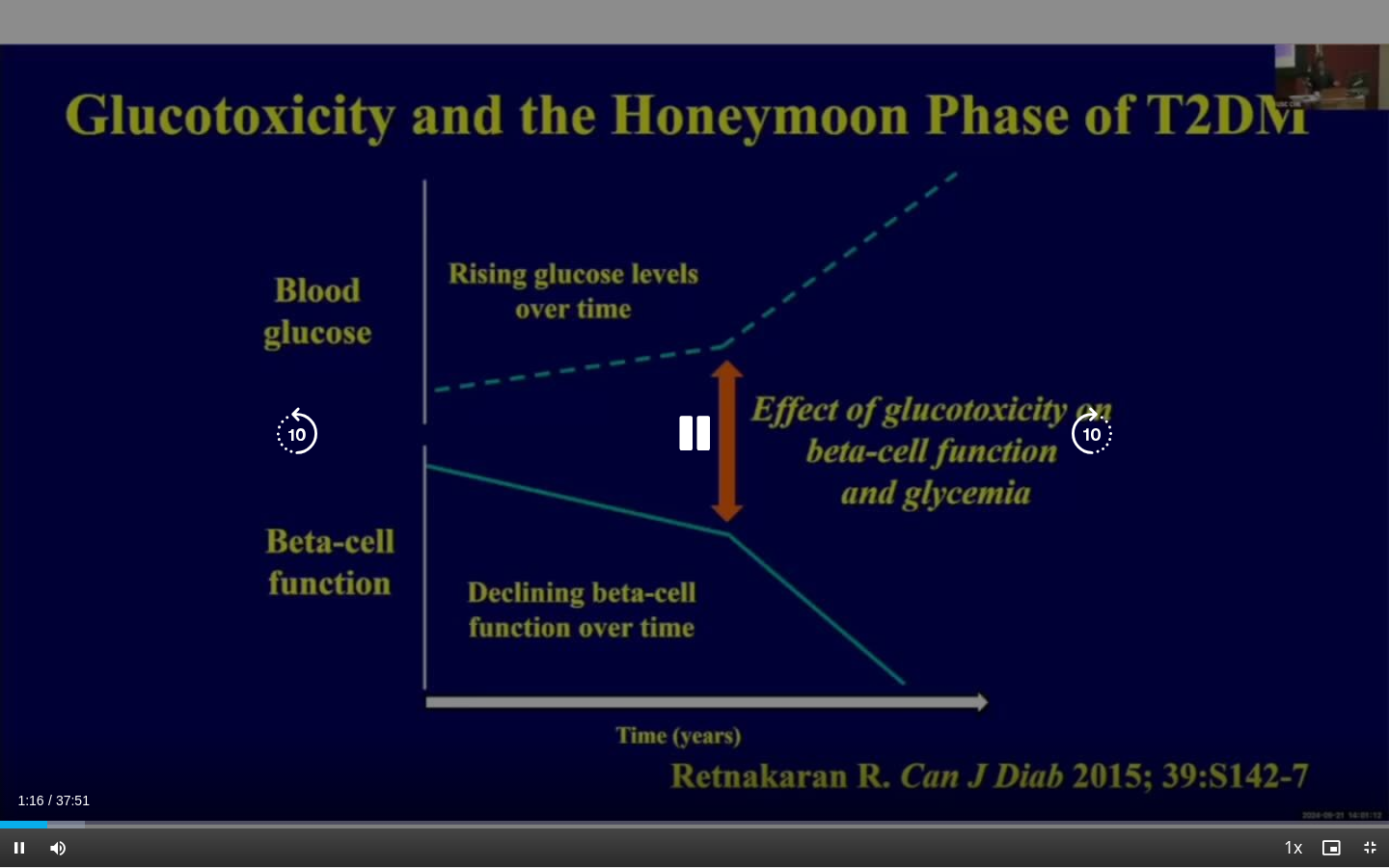 click on "10 seconds
Tap to unmute" at bounding box center (694, 433) 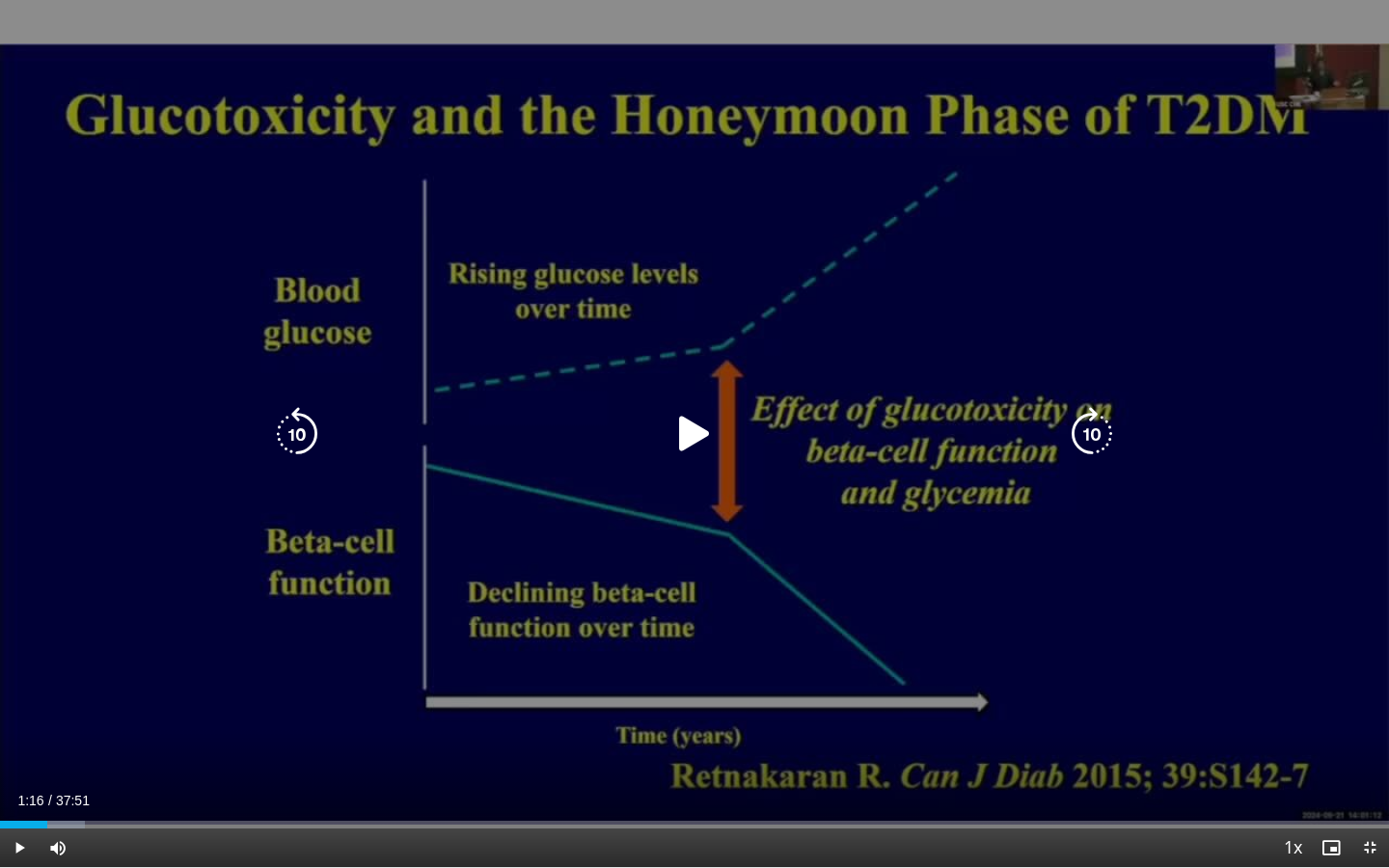 click on "10 seconds
Tap to unmute" at bounding box center (694, 433) 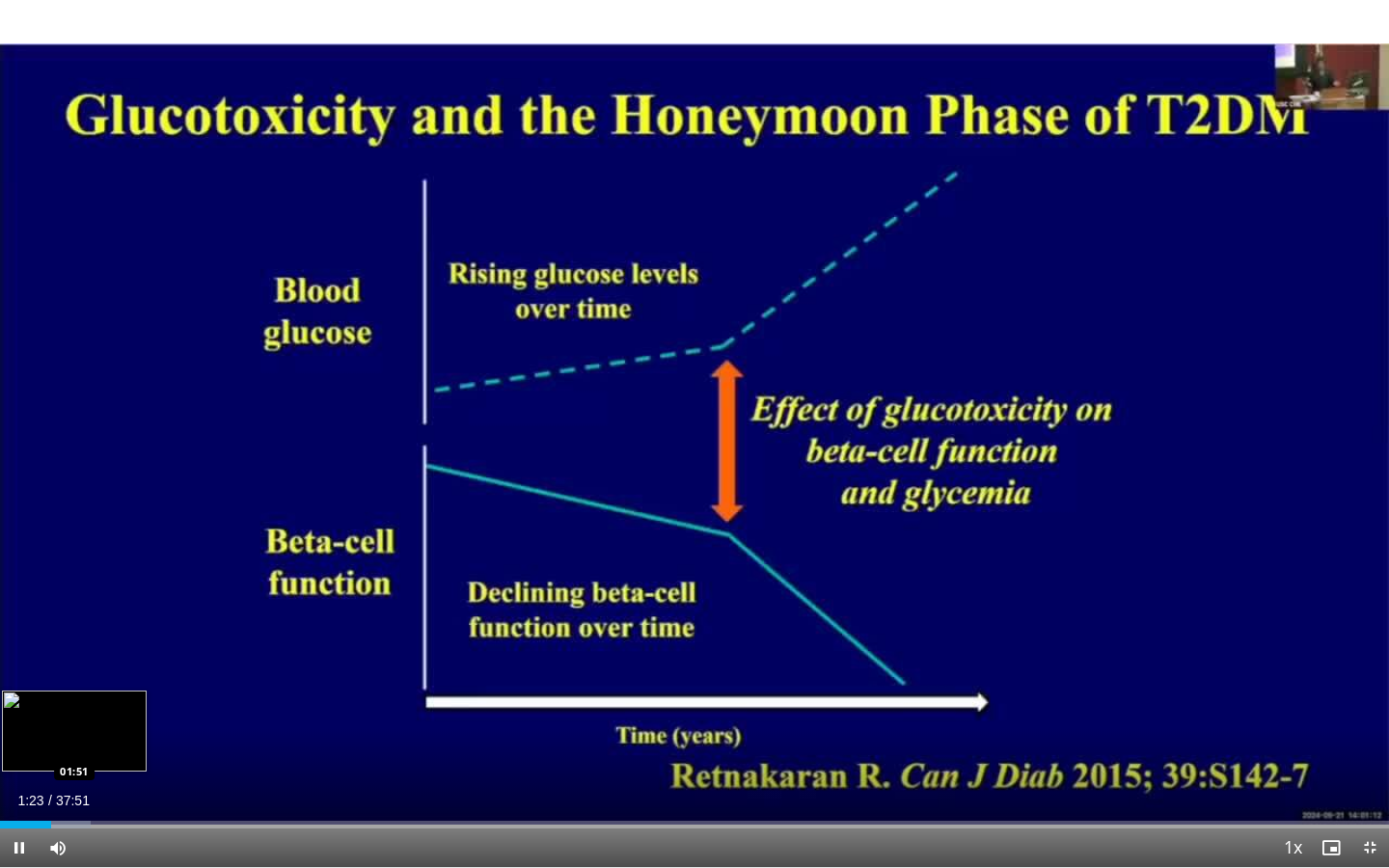 drag, startPoint x: 49, startPoint y: 823, endPoint x: 68, endPoint y: 825, distance: 19.10497 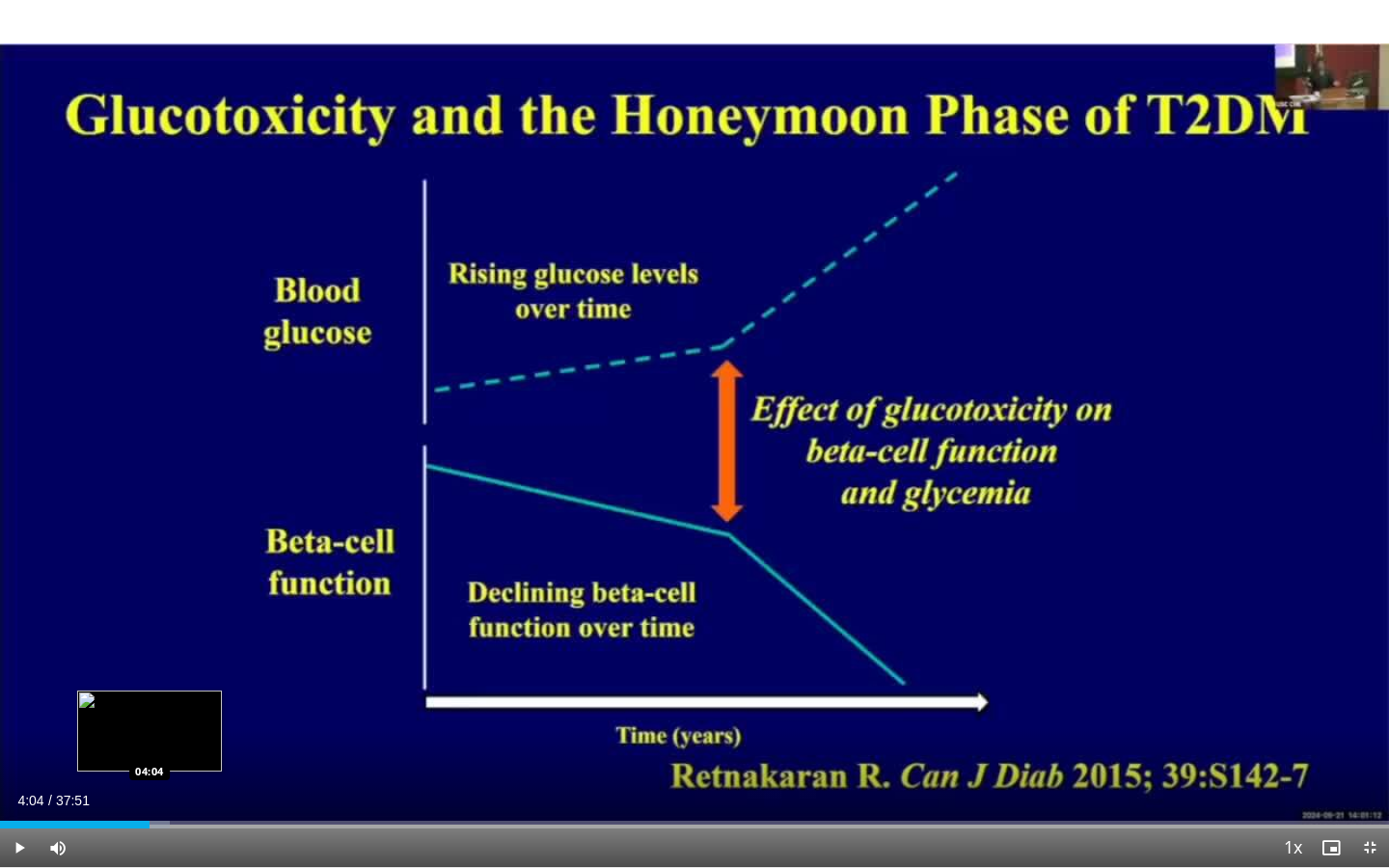 click at bounding box center (140, 825) 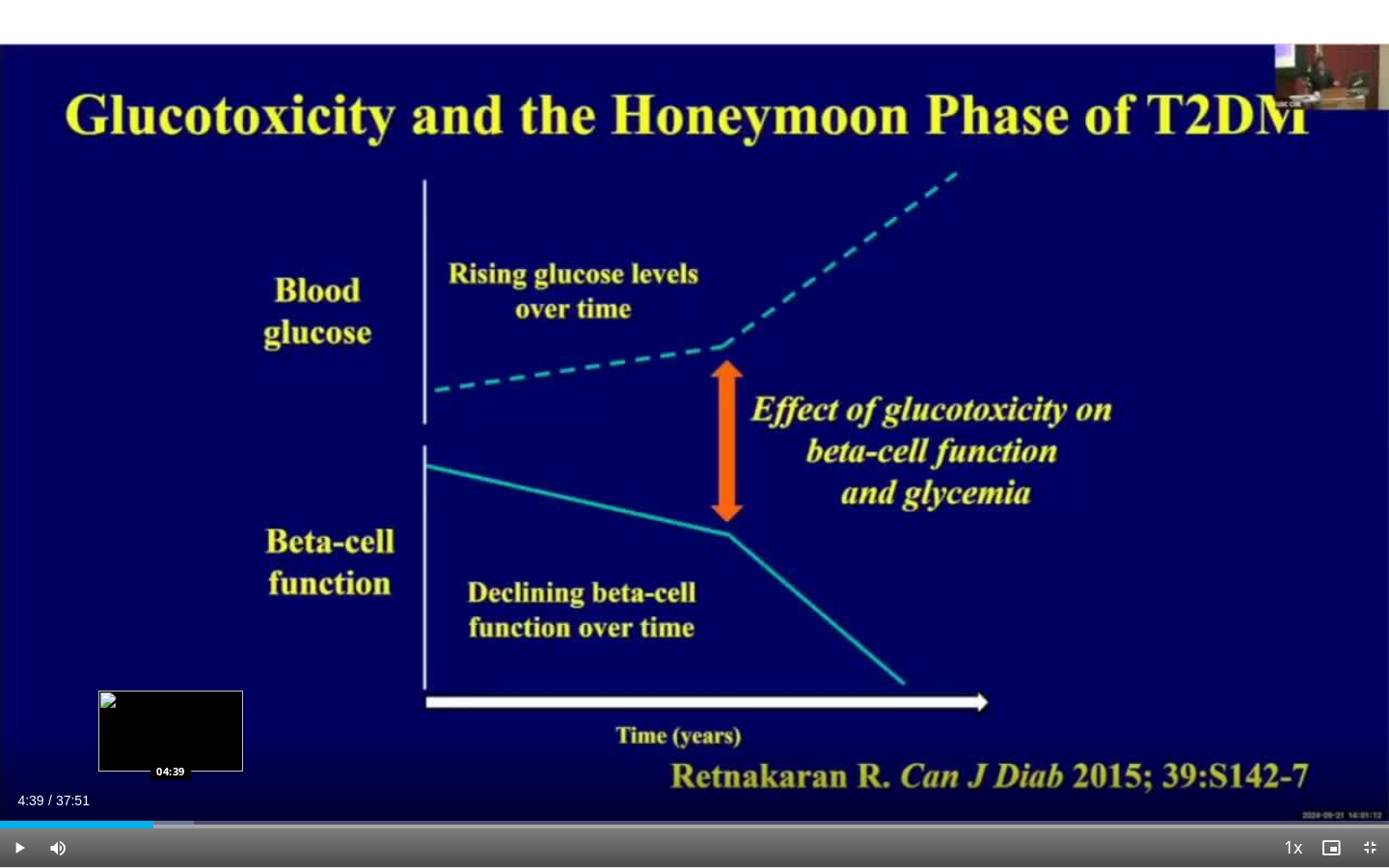 click at bounding box center [165, 825] 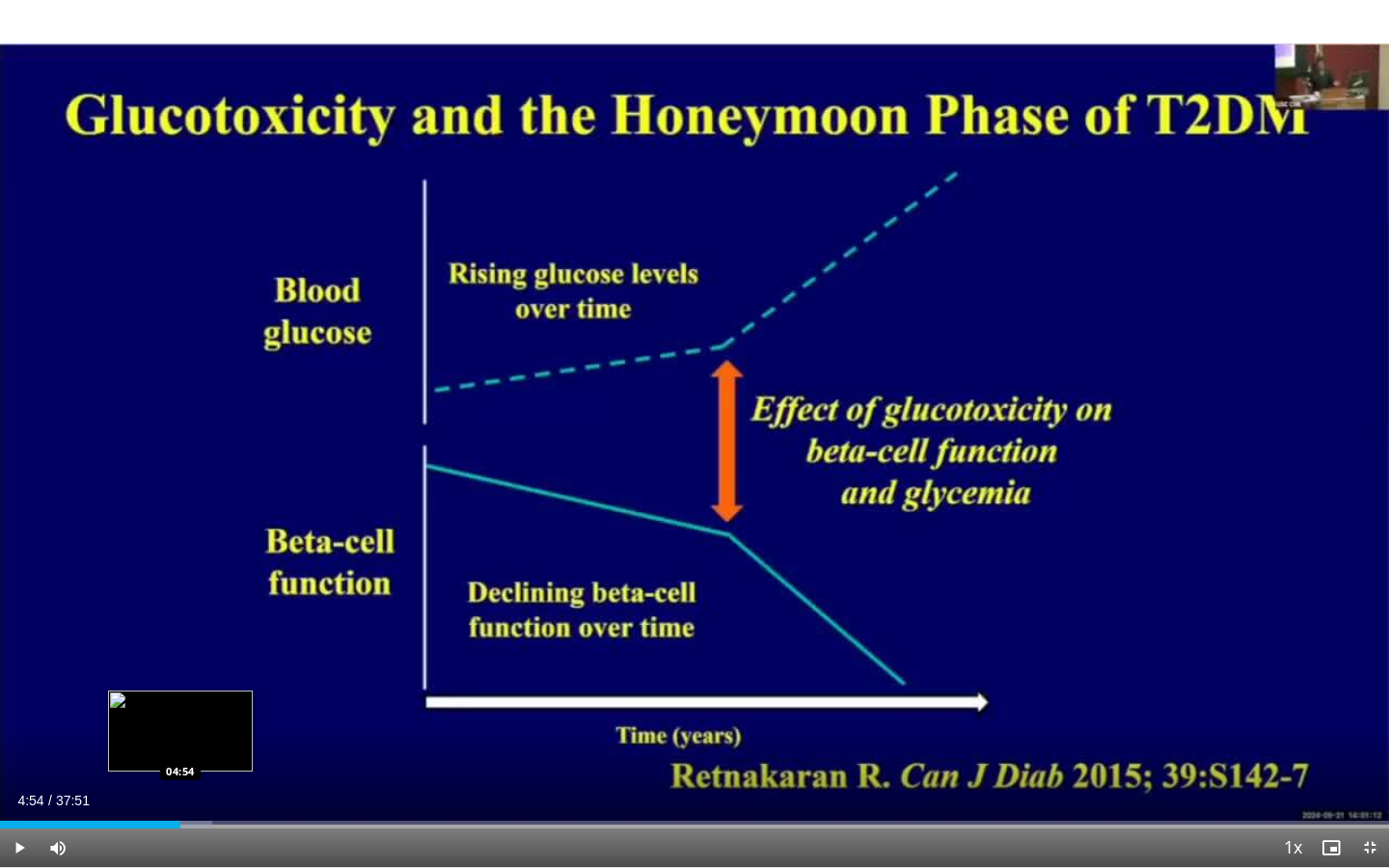 click on "Loaded :  15.28% 04:54 04:54" at bounding box center (694, 825) 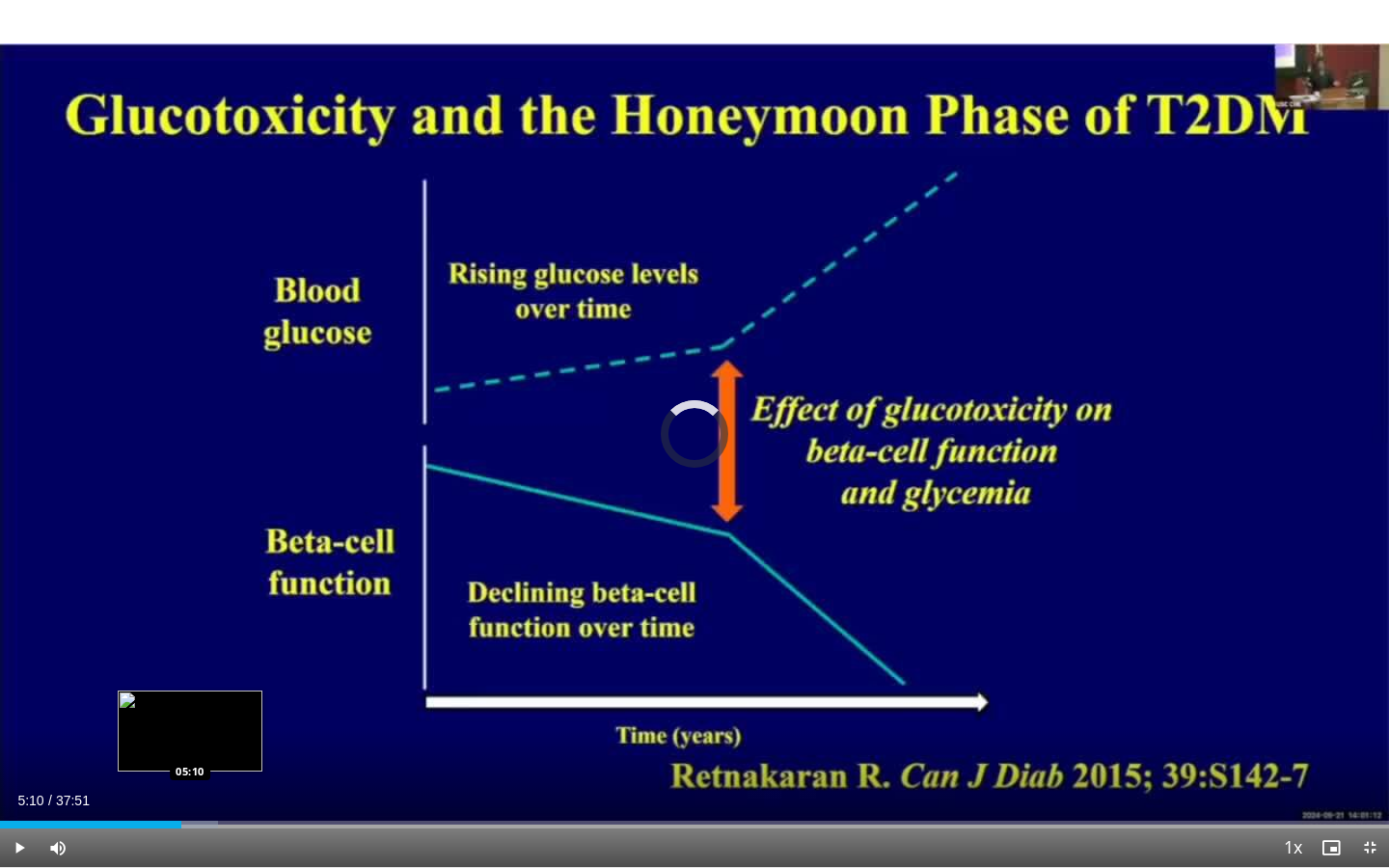 click at bounding box center (191, 825) 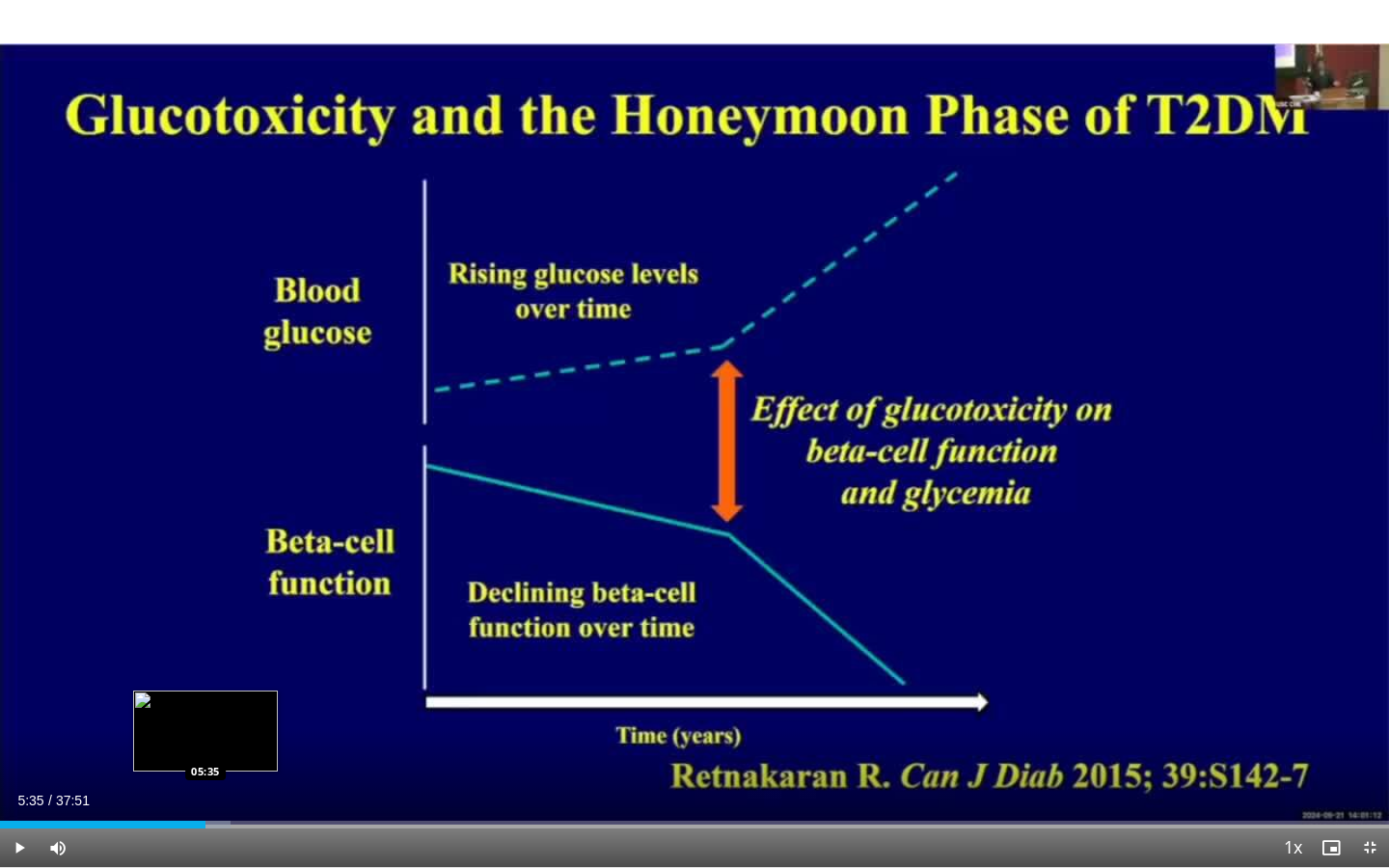 click at bounding box center (202, 825) 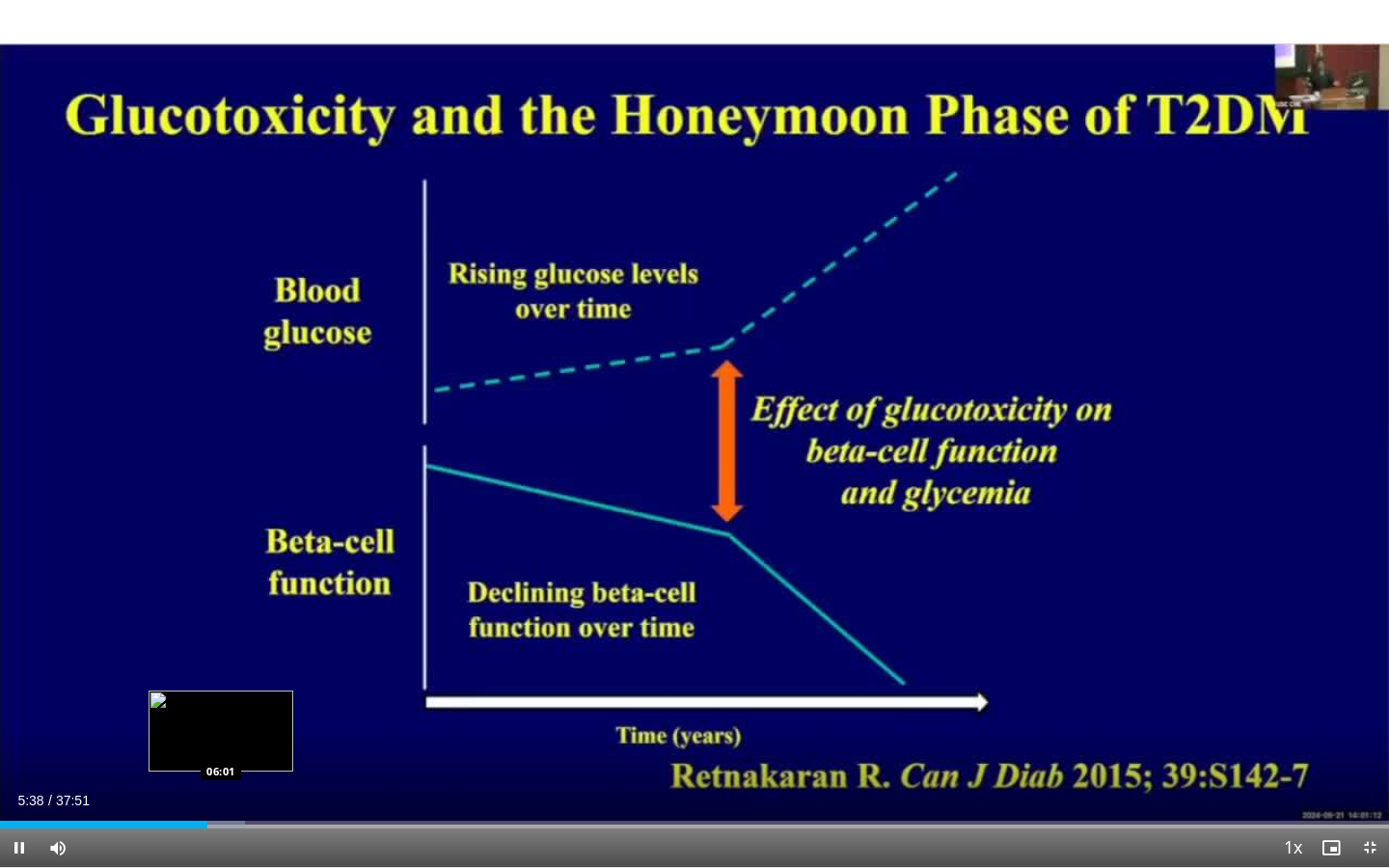 click on "Loaded :  17.61% 05:38 06:01" at bounding box center (694, 819) 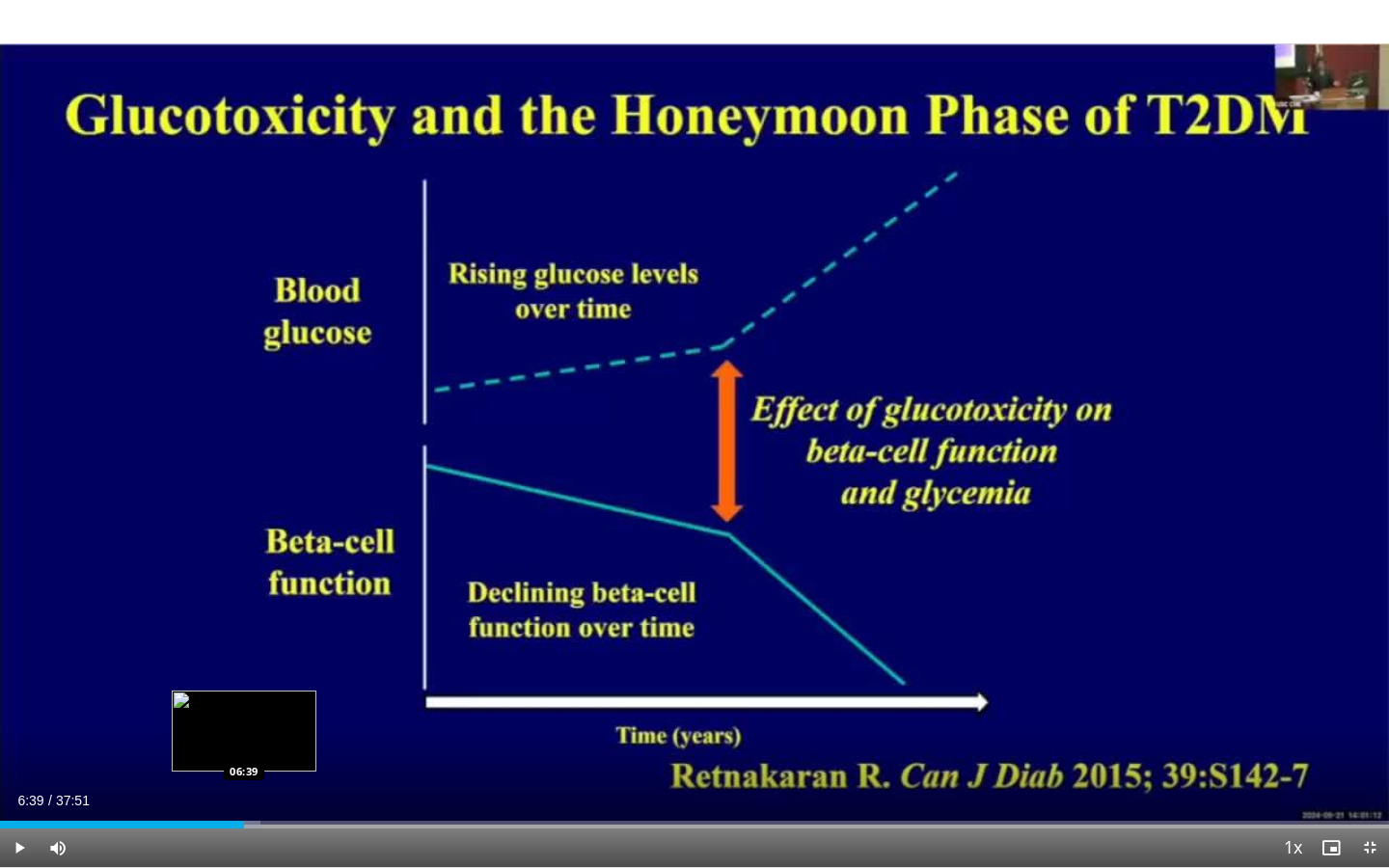 click on "Loaded :  18.78% 06:39 06:39" at bounding box center (694, 819) 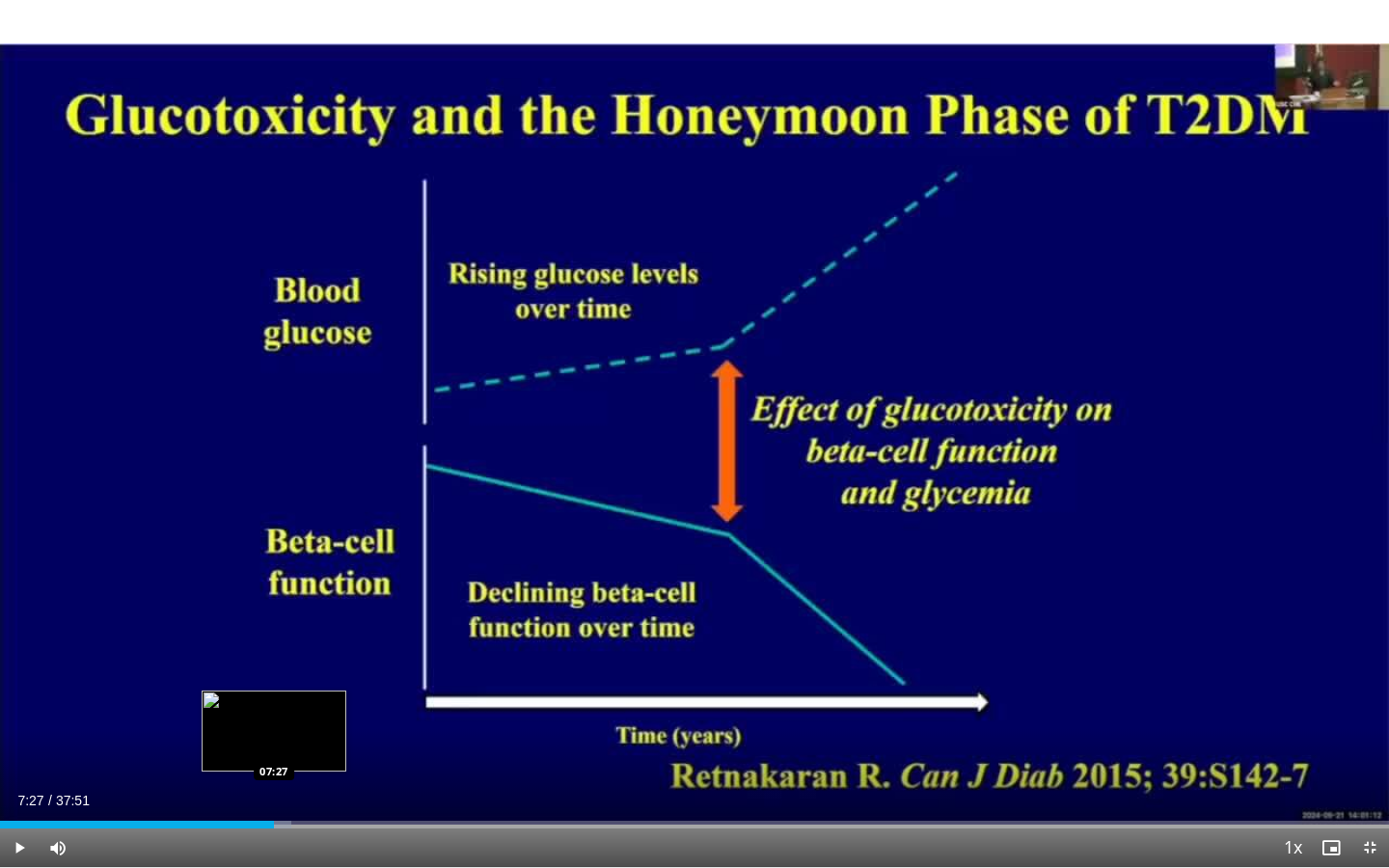 click at bounding box center [273, 825] 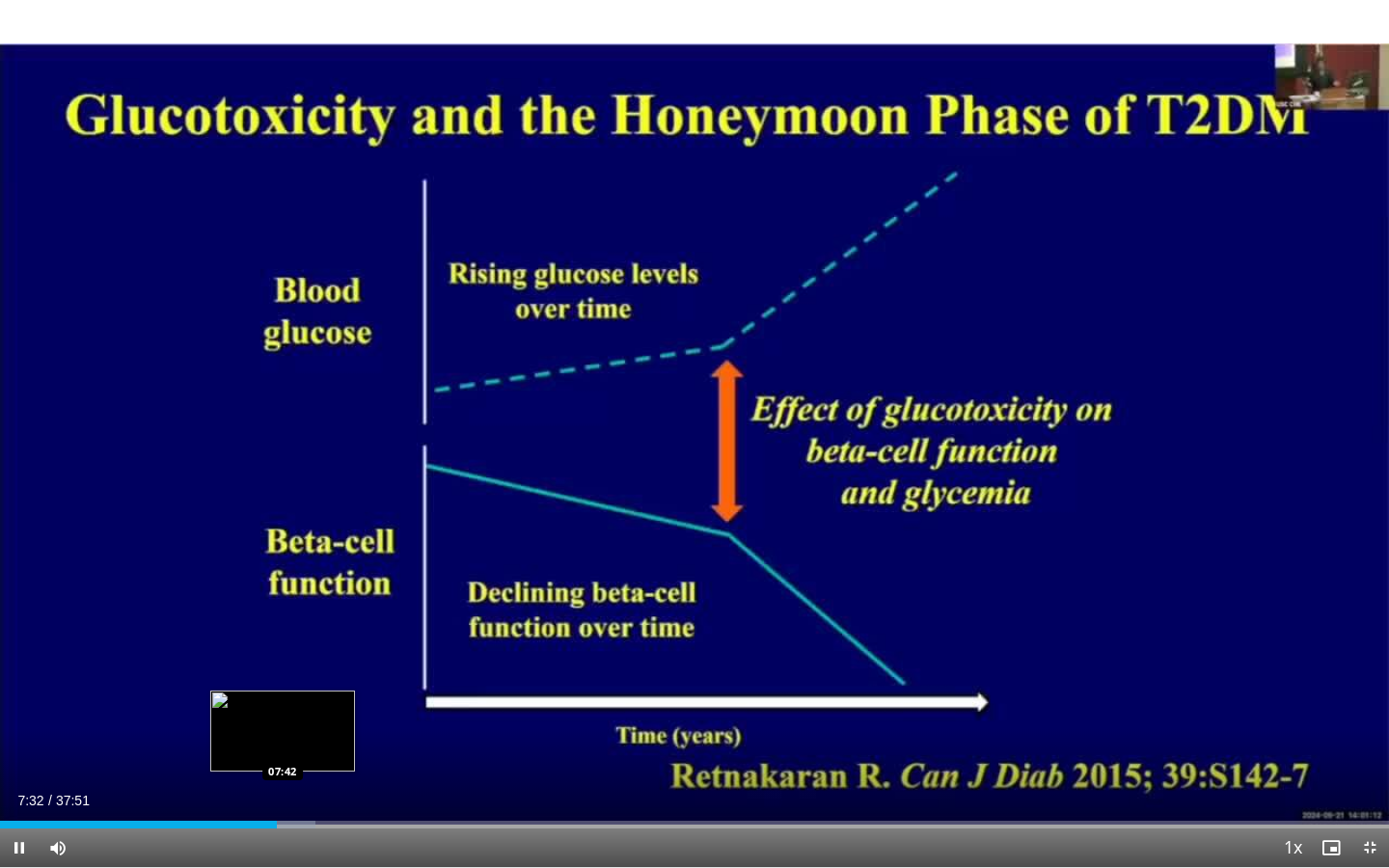 click on "Loaded :  22.71% 07:32 07:42" at bounding box center (694, 819) 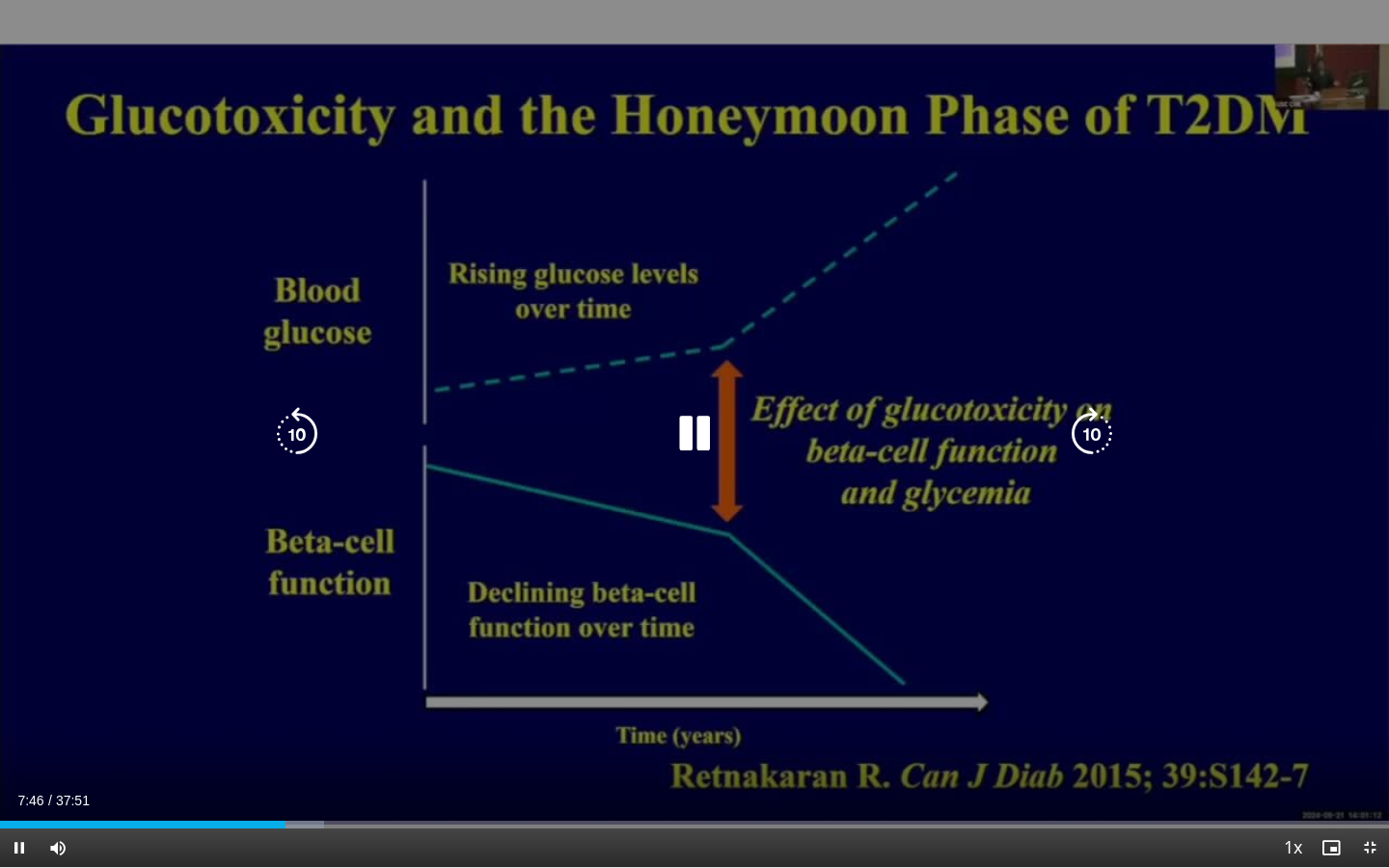 click on "Loaded :  23.34% 07:46 08:13" at bounding box center [694, 825] 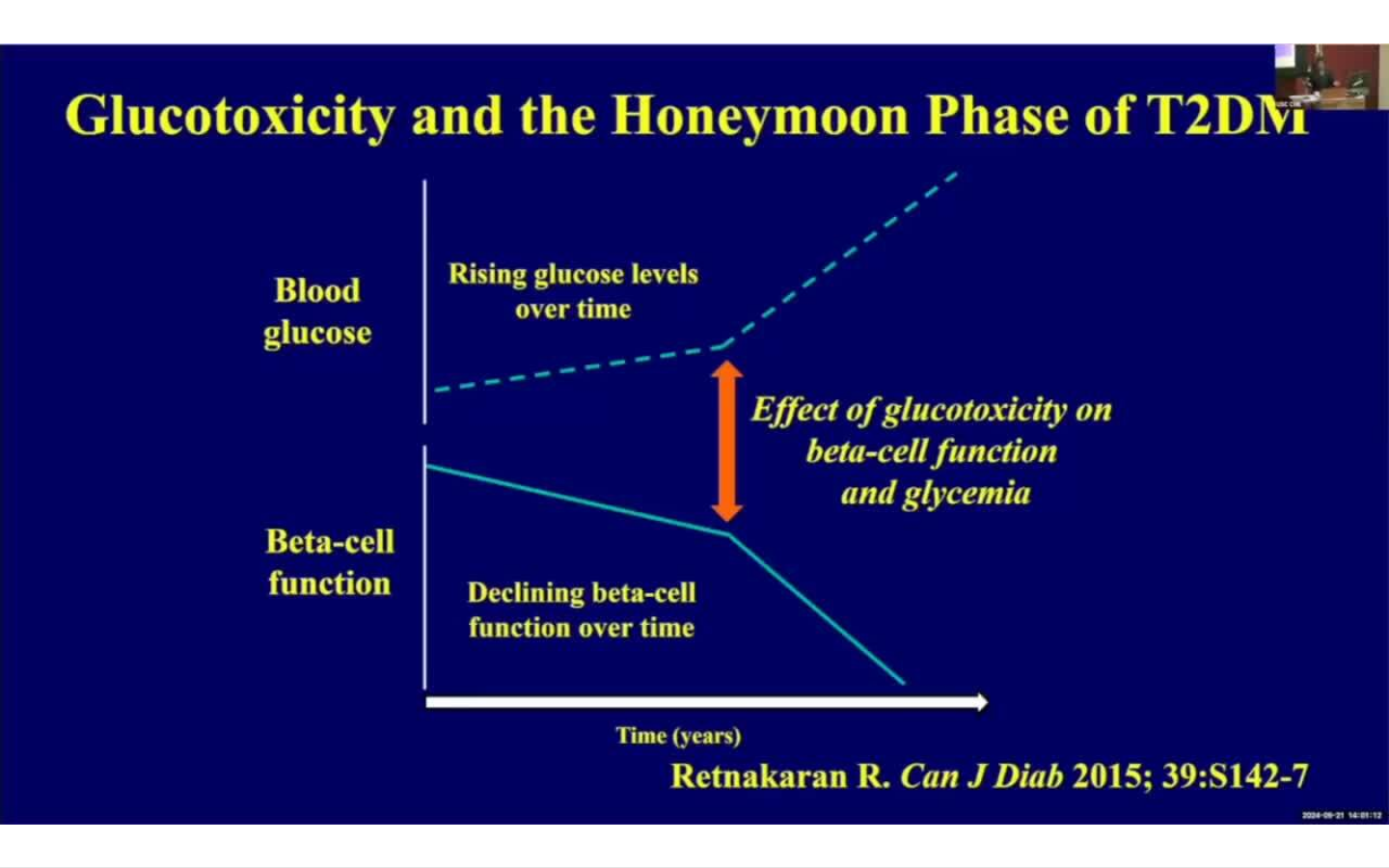 drag, startPoint x: 320, startPoint y: 823, endPoint x: 356, endPoint y: 829, distance: 36.49658 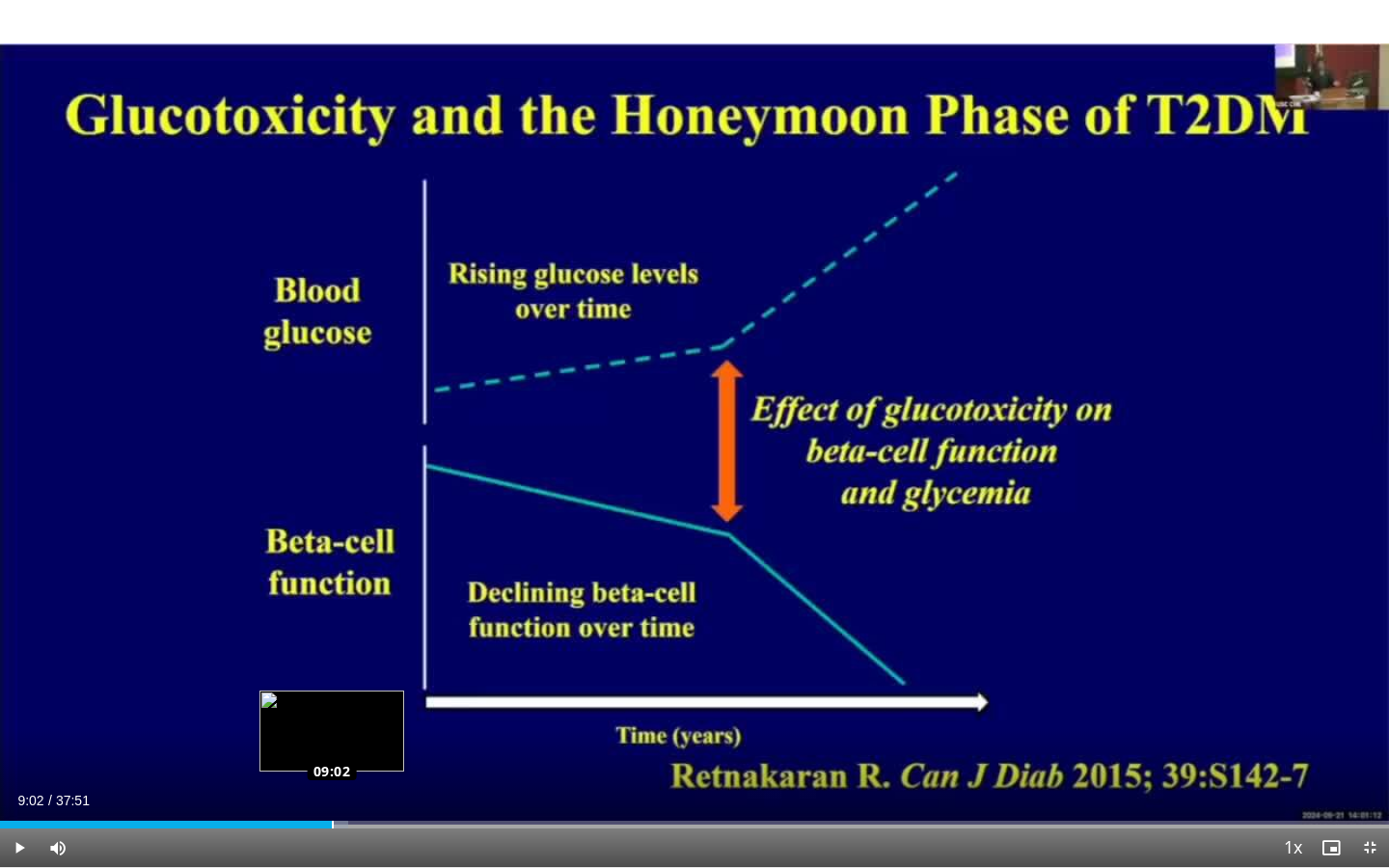 click on "Loaded :  25.10% 08:29 09:02" at bounding box center (694, 825) 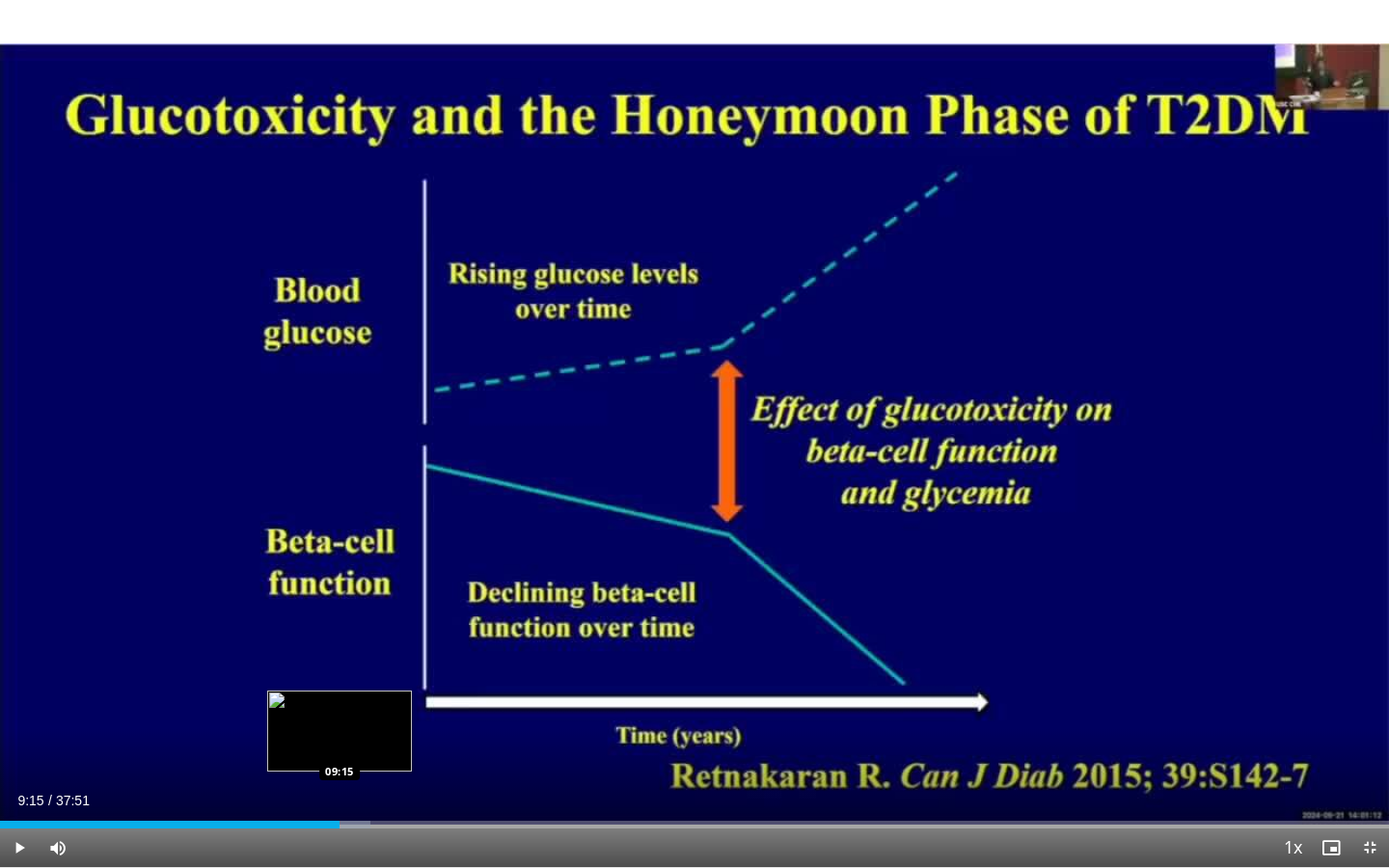click at bounding box center [346, 825] 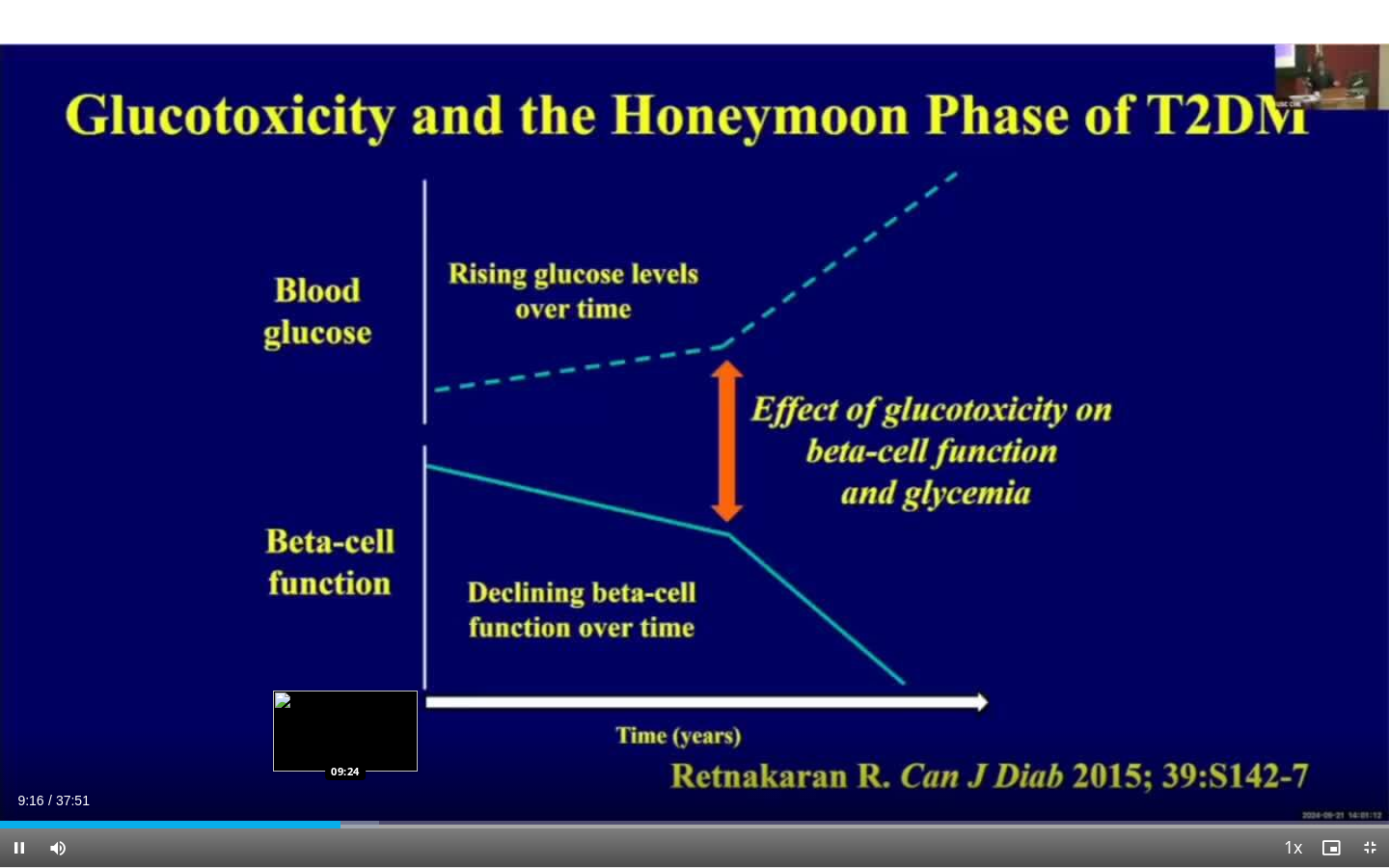 click at bounding box center (351, 825) 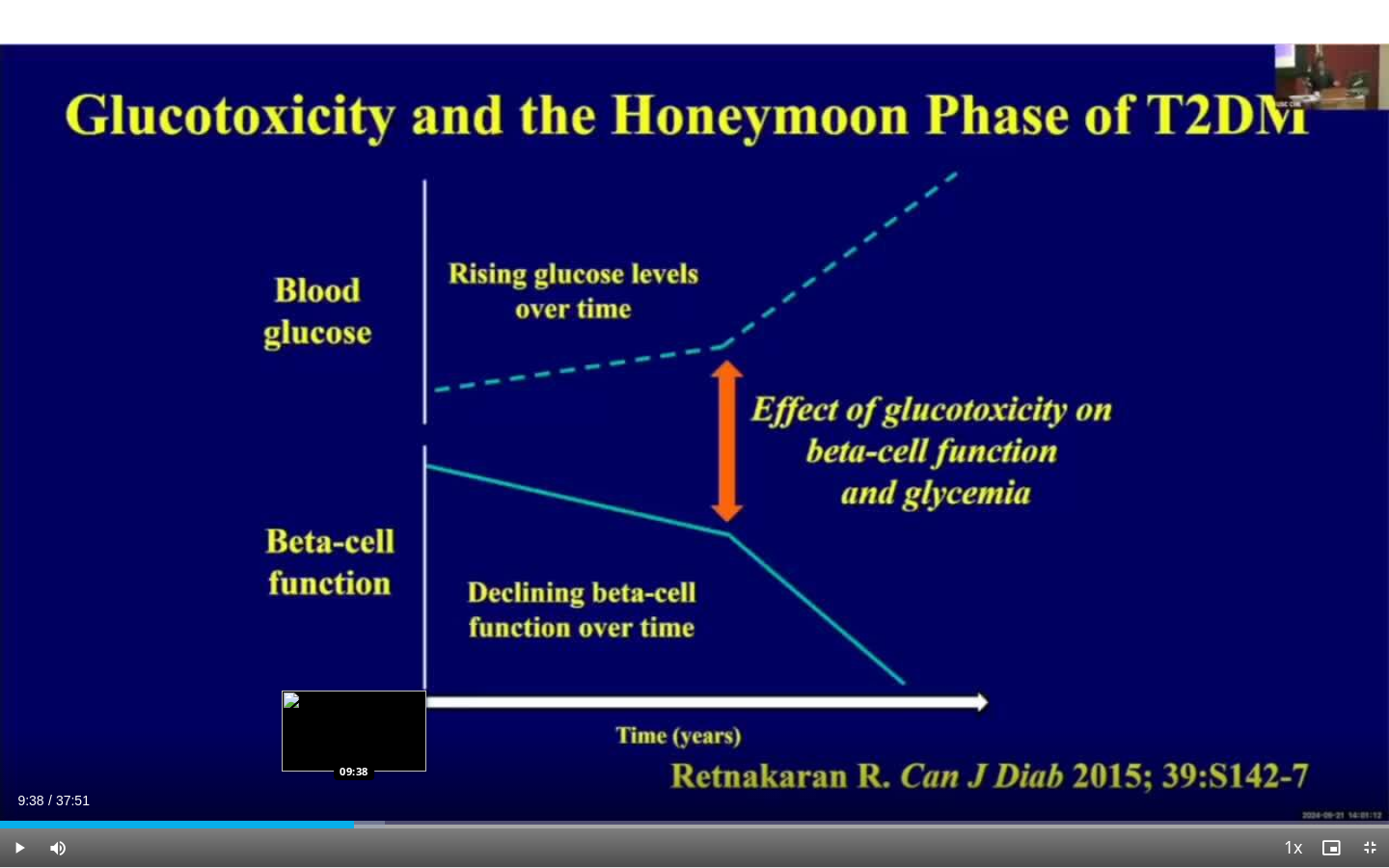 click on "Loaded :  27.74% 09:26 09:38" at bounding box center (694, 825) 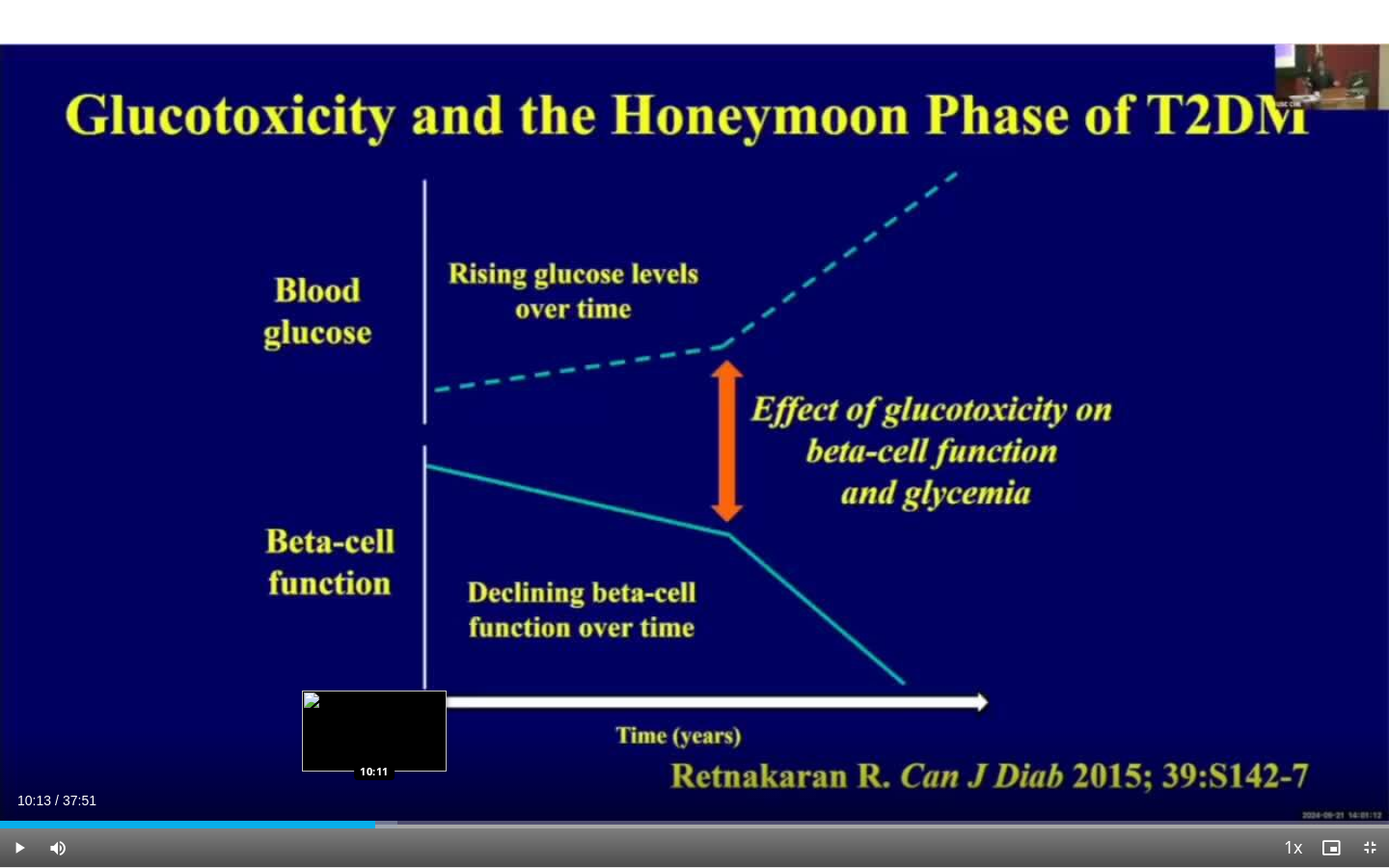 click on "Loaded :  28.62% 09:46 10:11" at bounding box center (694, 825) 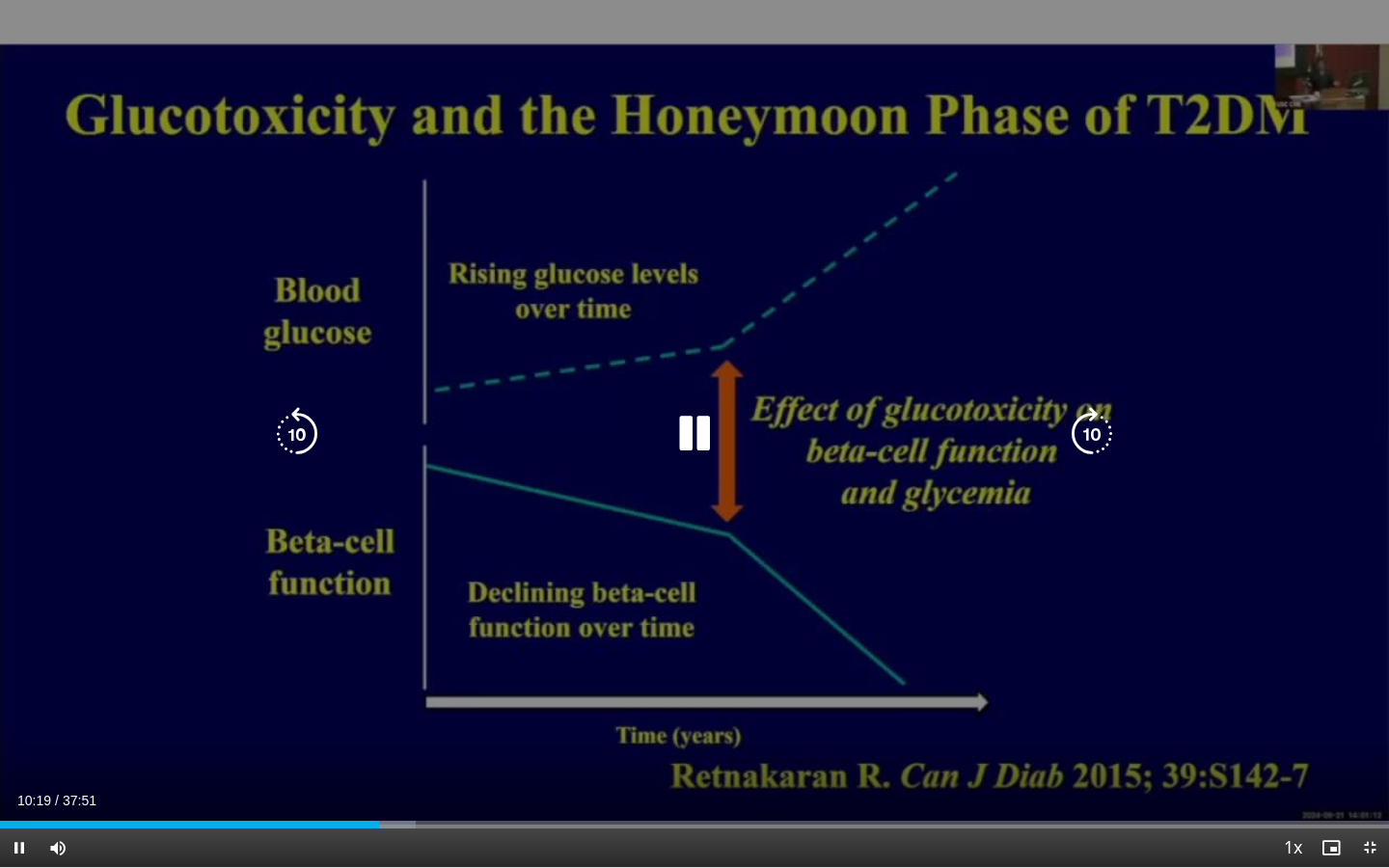 click on "**********" at bounding box center (694, 434) 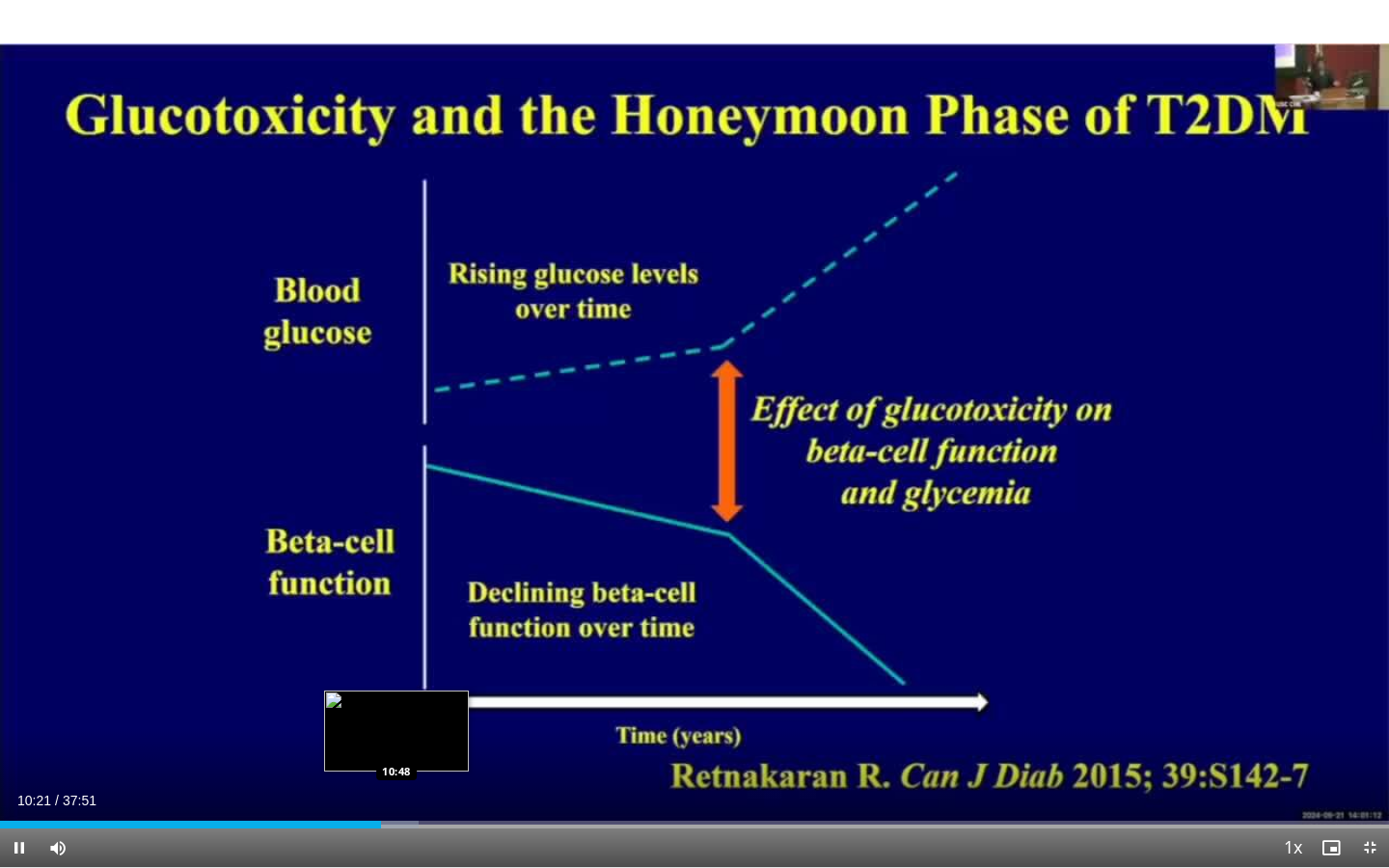 click on "Loaded :  30.14% 10:22 10:48" at bounding box center [694, 819] 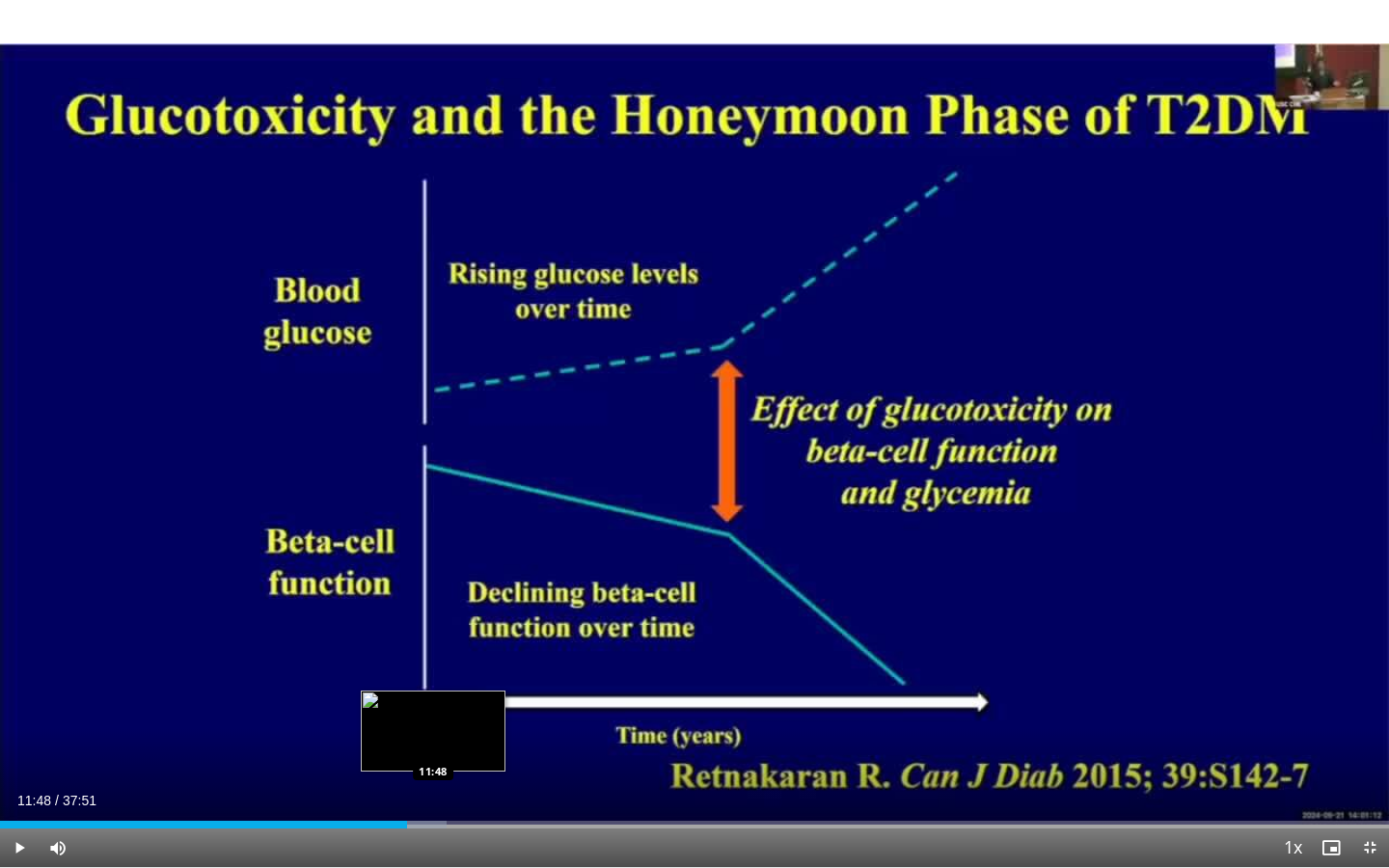 click on "Loaded :  32.14% 11:48 11:48" at bounding box center (694, 819) 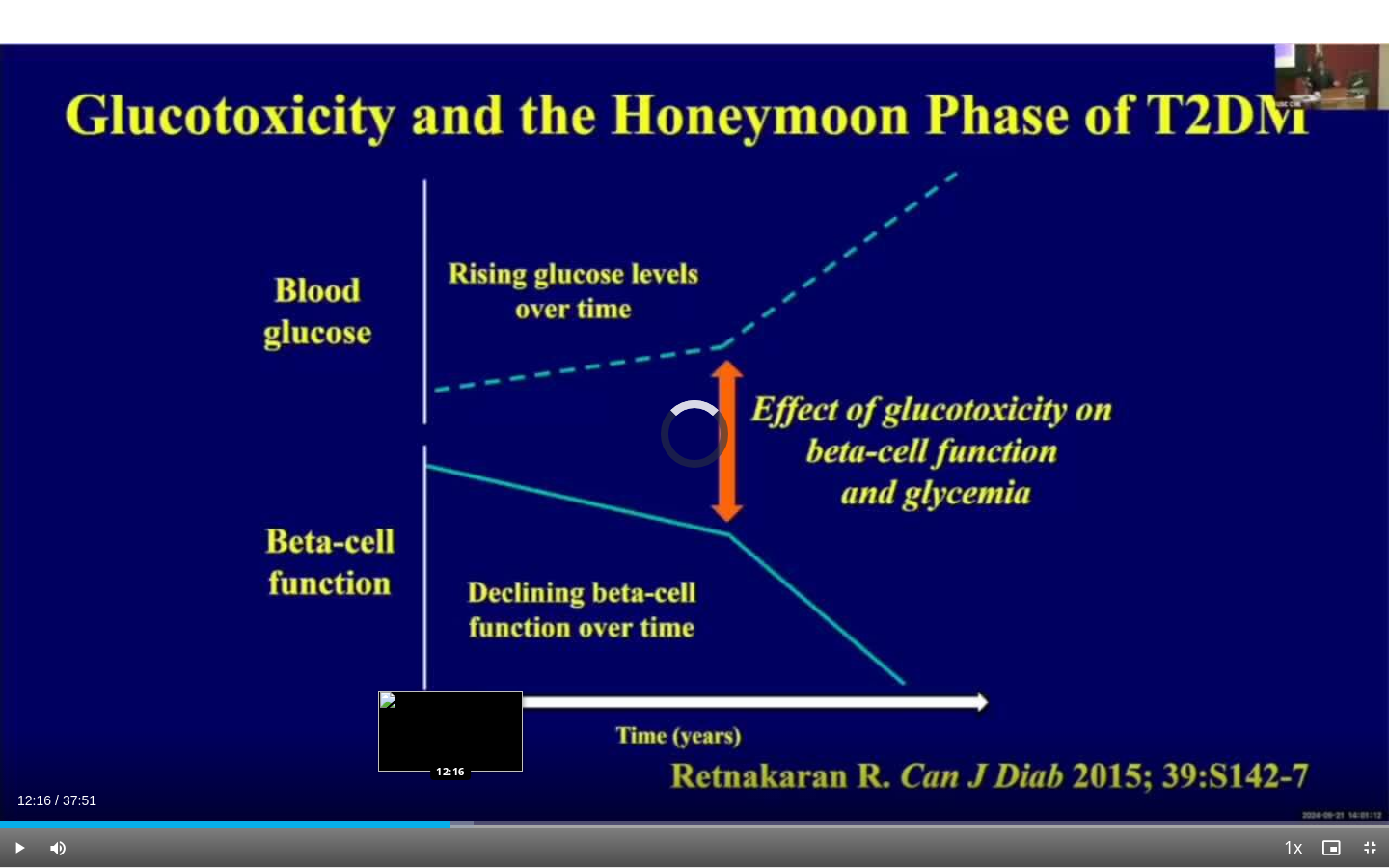 click on "Loaded :  34.07% 11:51 12:16" at bounding box center (694, 819) 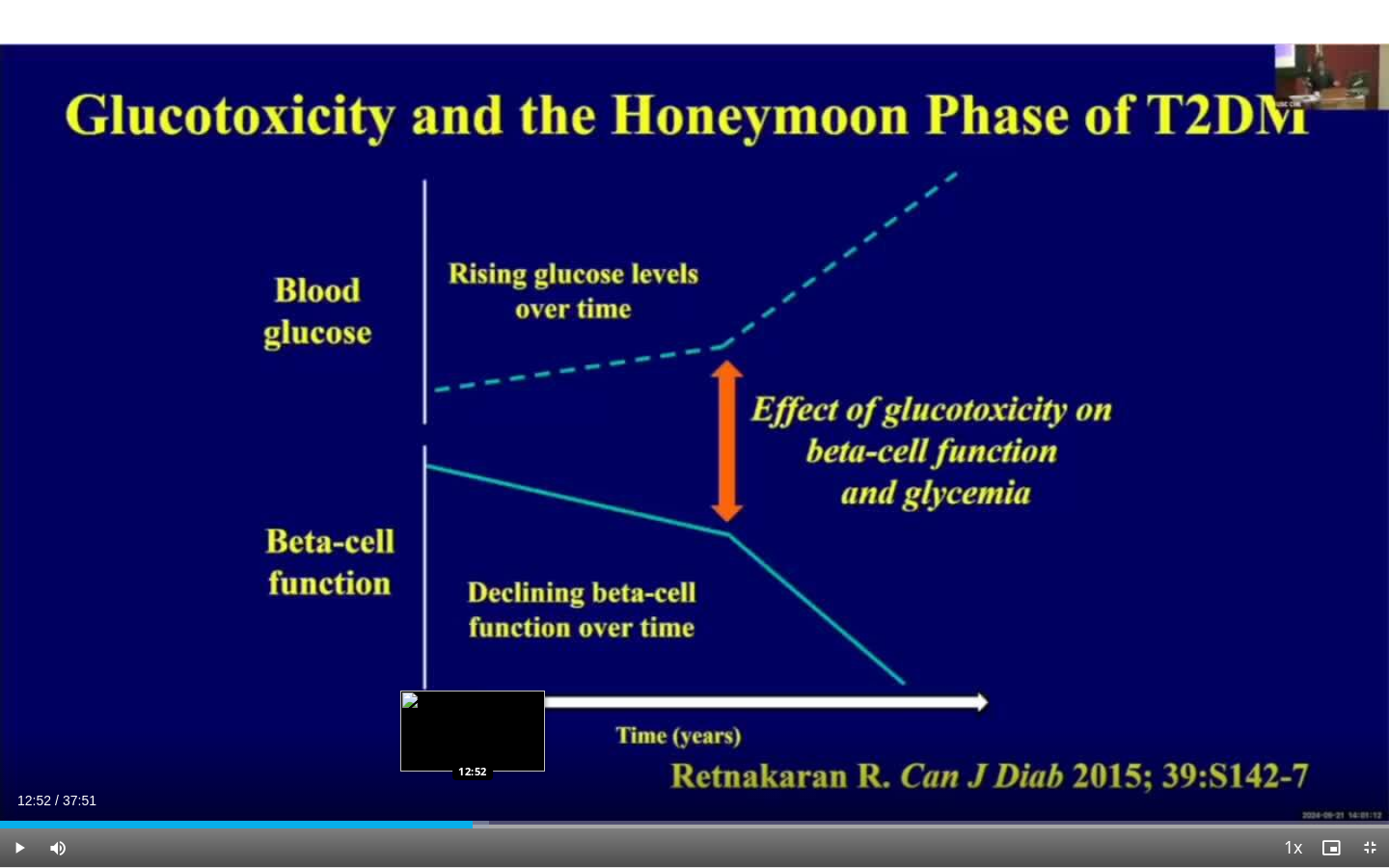 click on "Loaded :  35.23% 12:52 12:52" at bounding box center (694, 825) 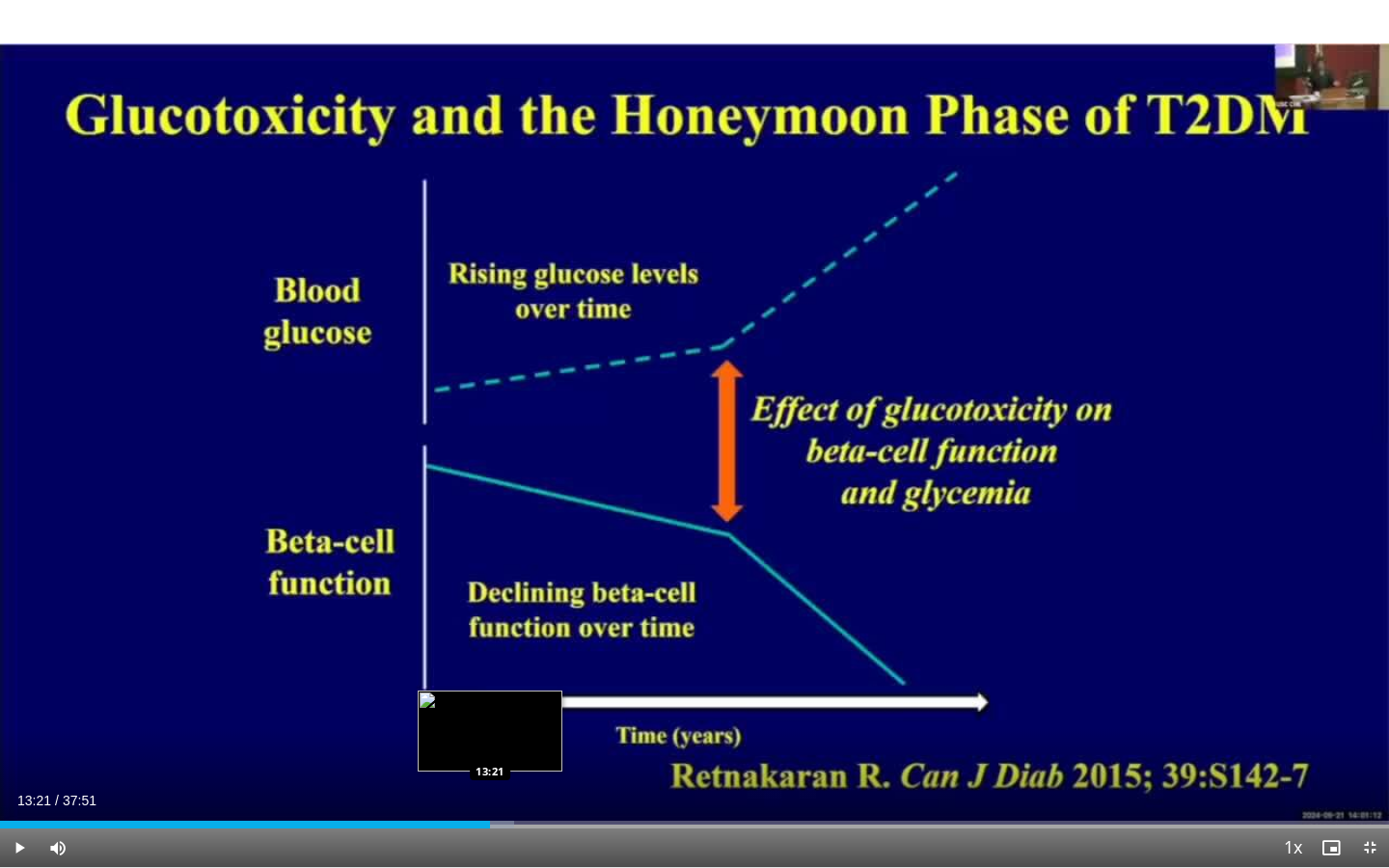 click on "Loaded :  36.99% 13:21 13:21" at bounding box center (694, 825) 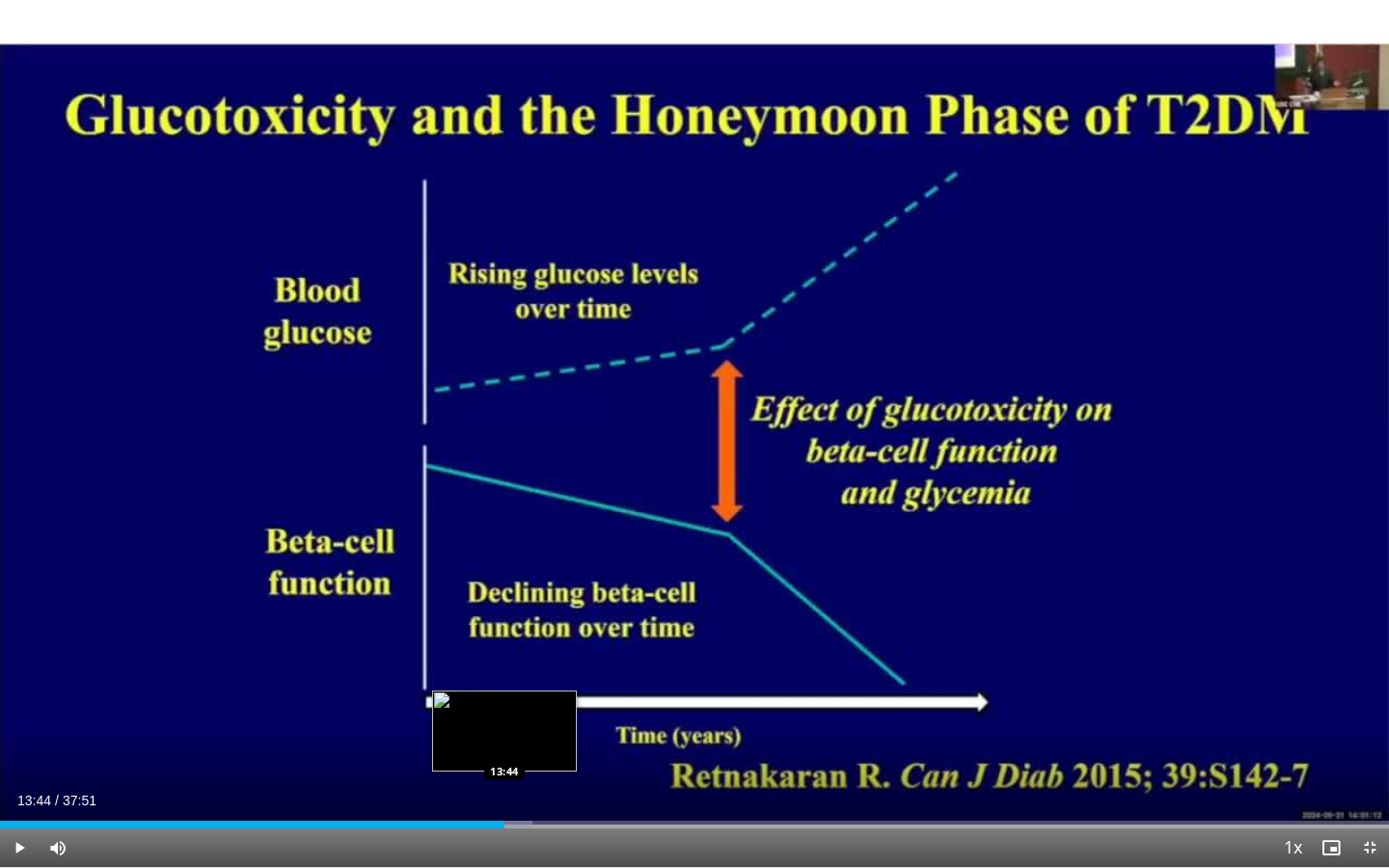 click on "Loaded :  38.31% 13:44 13:44" at bounding box center [694, 819] 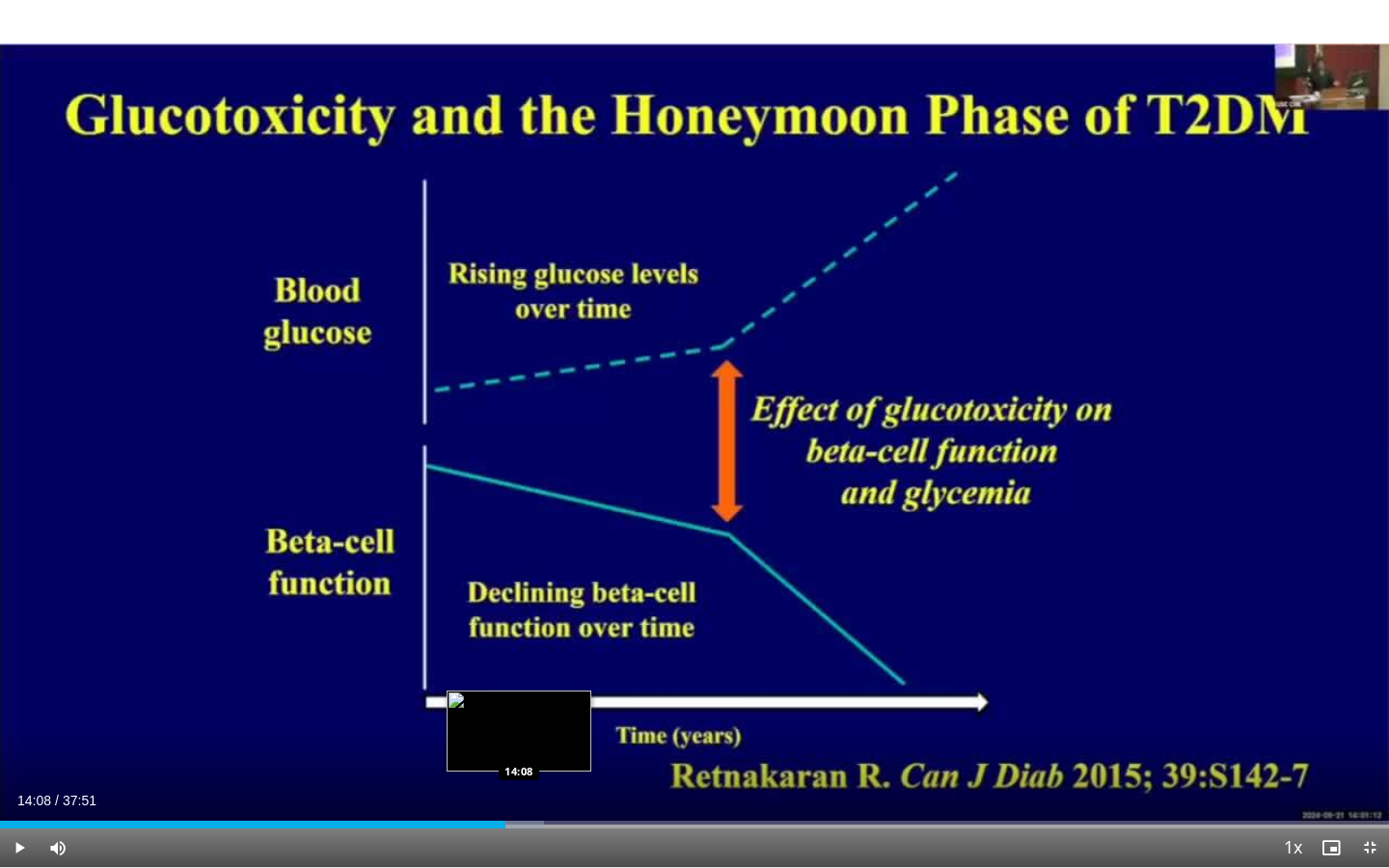 click at bounding box center [516, 825] 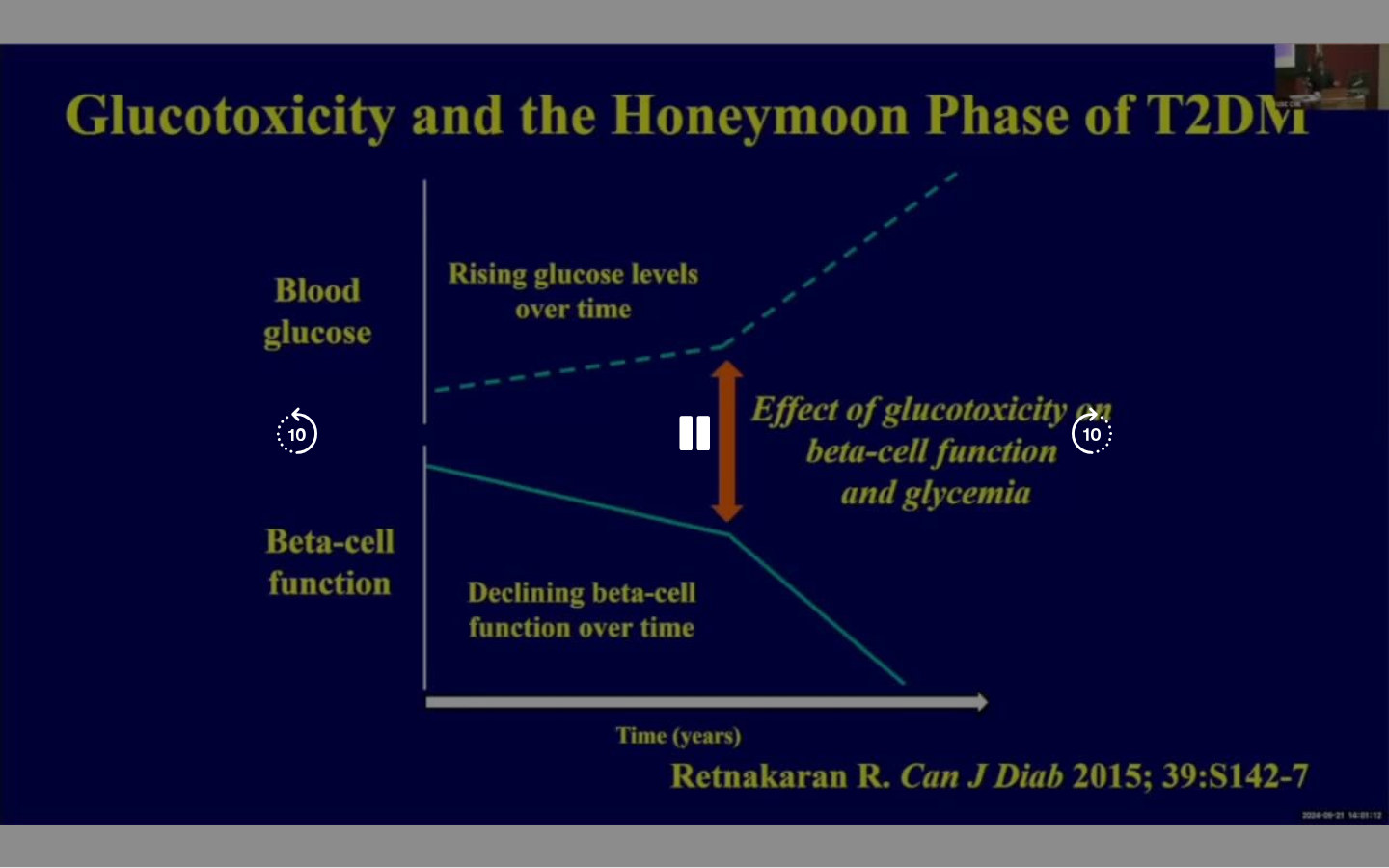 click on "**********" at bounding box center (694, 434) 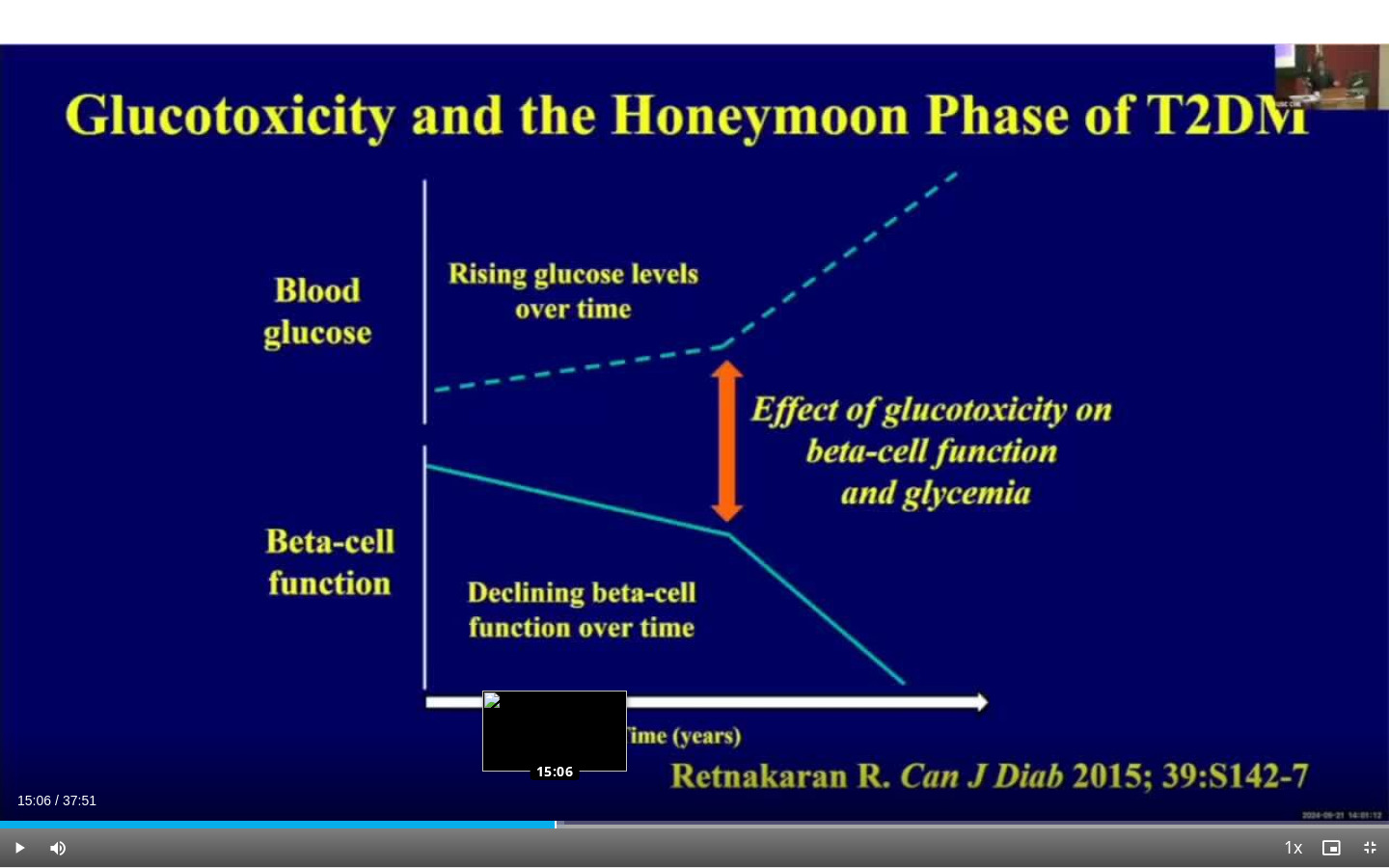 click on "Loaded :  40.62% 15:05 15:06" at bounding box center (694, 825) 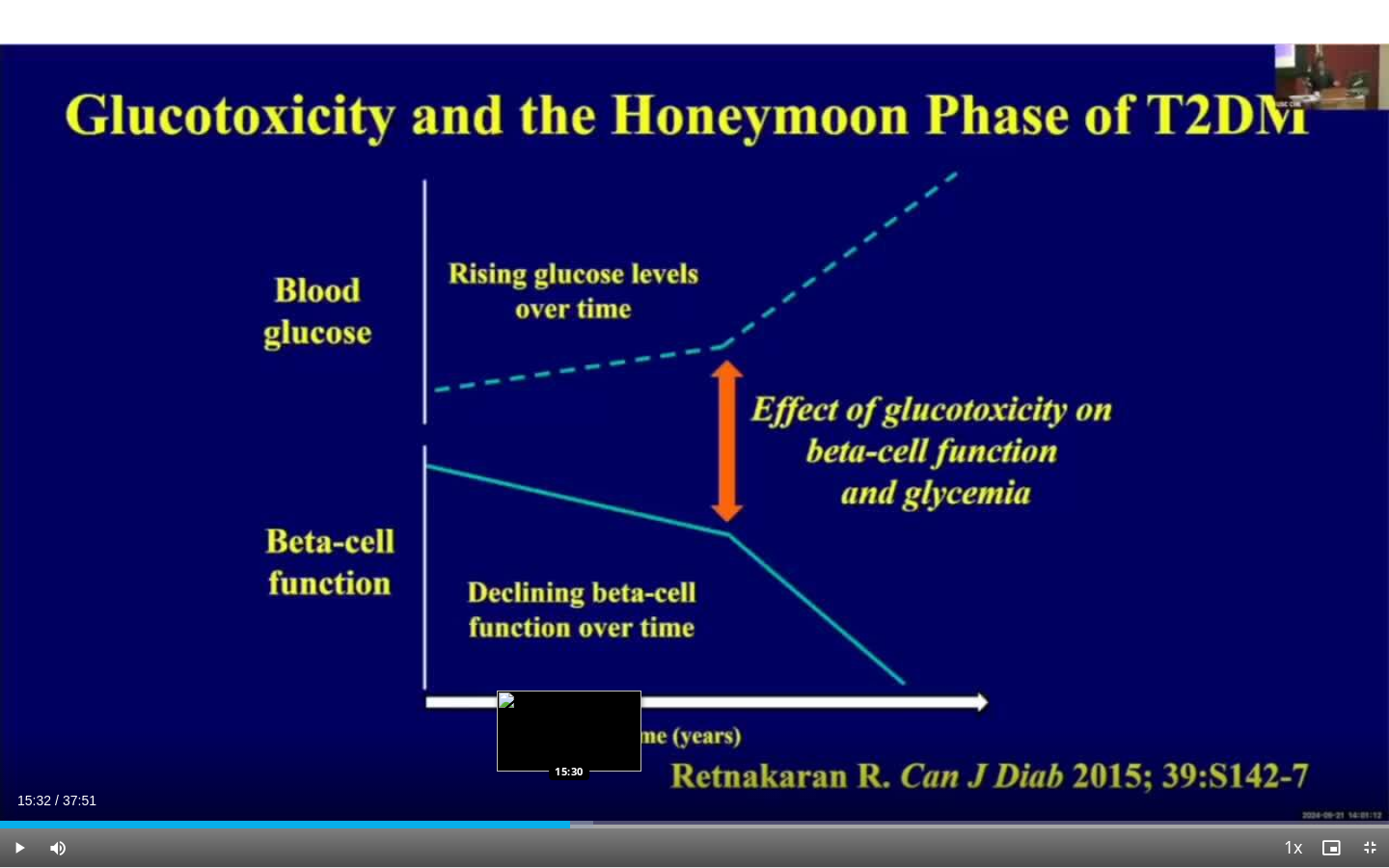click on "Loaded :  42.71% 15:32 15:30" at bounding box center [694, 825] 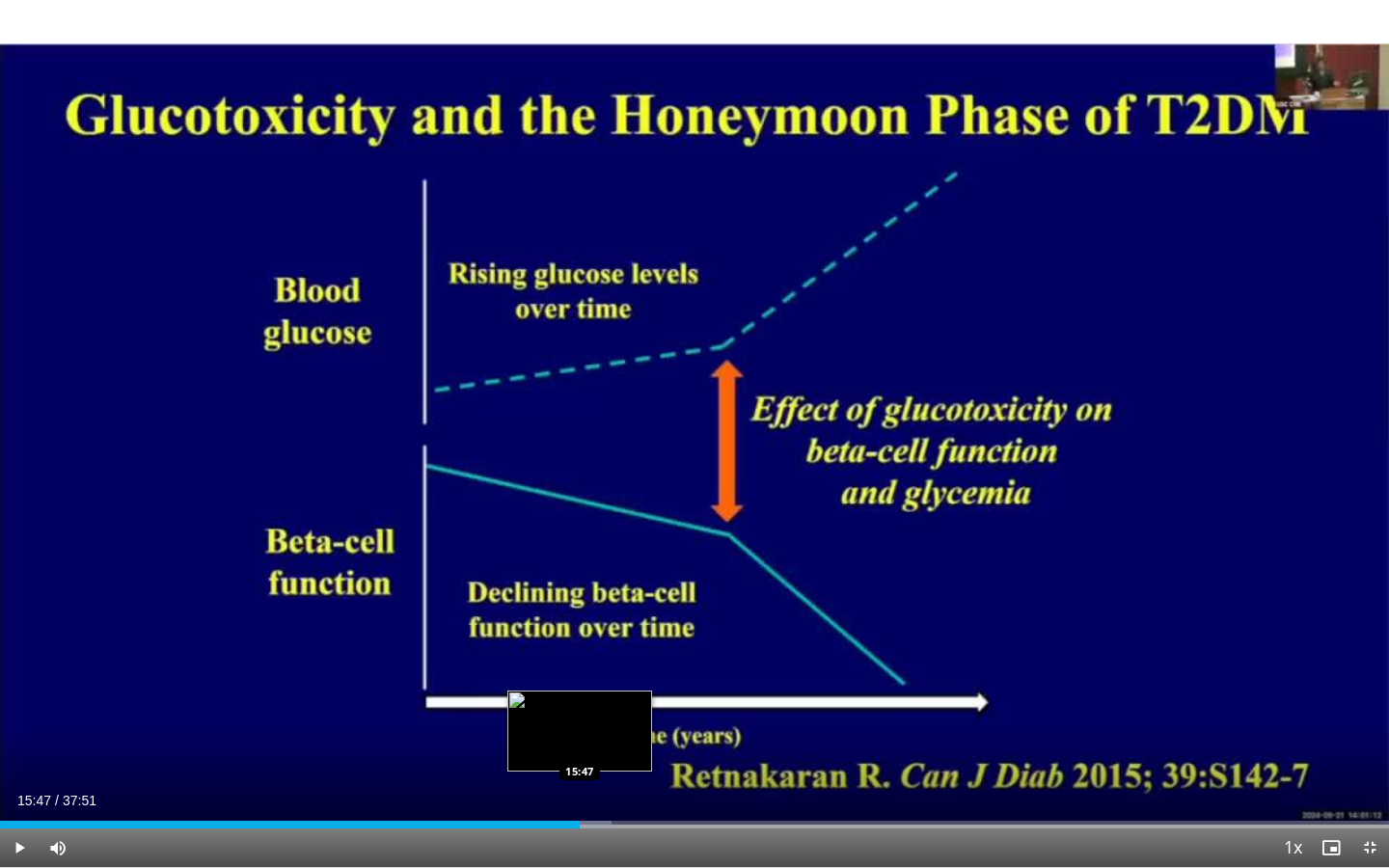 click at bounding box center (582, 825) 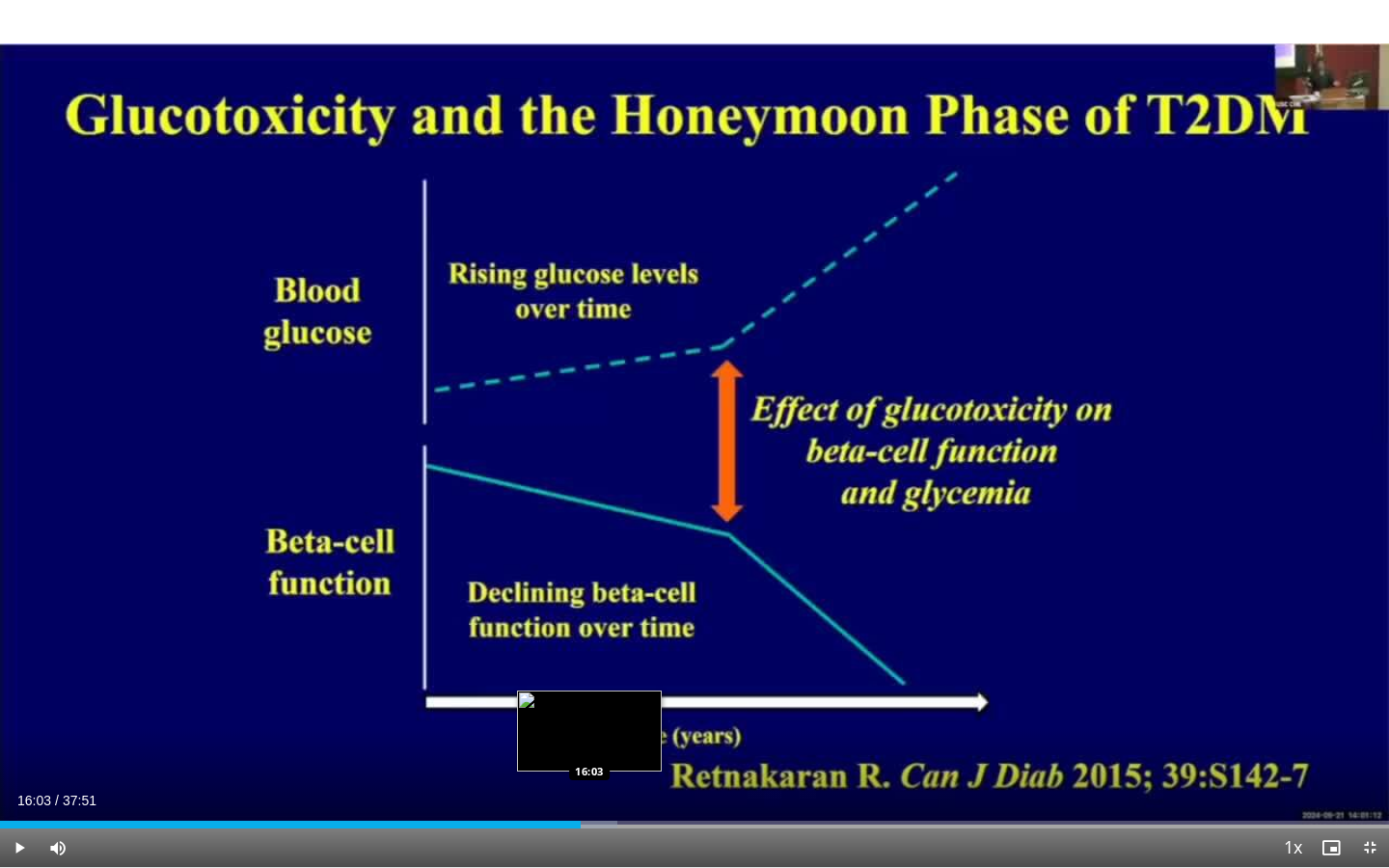 click at bounding box center [589, 825] 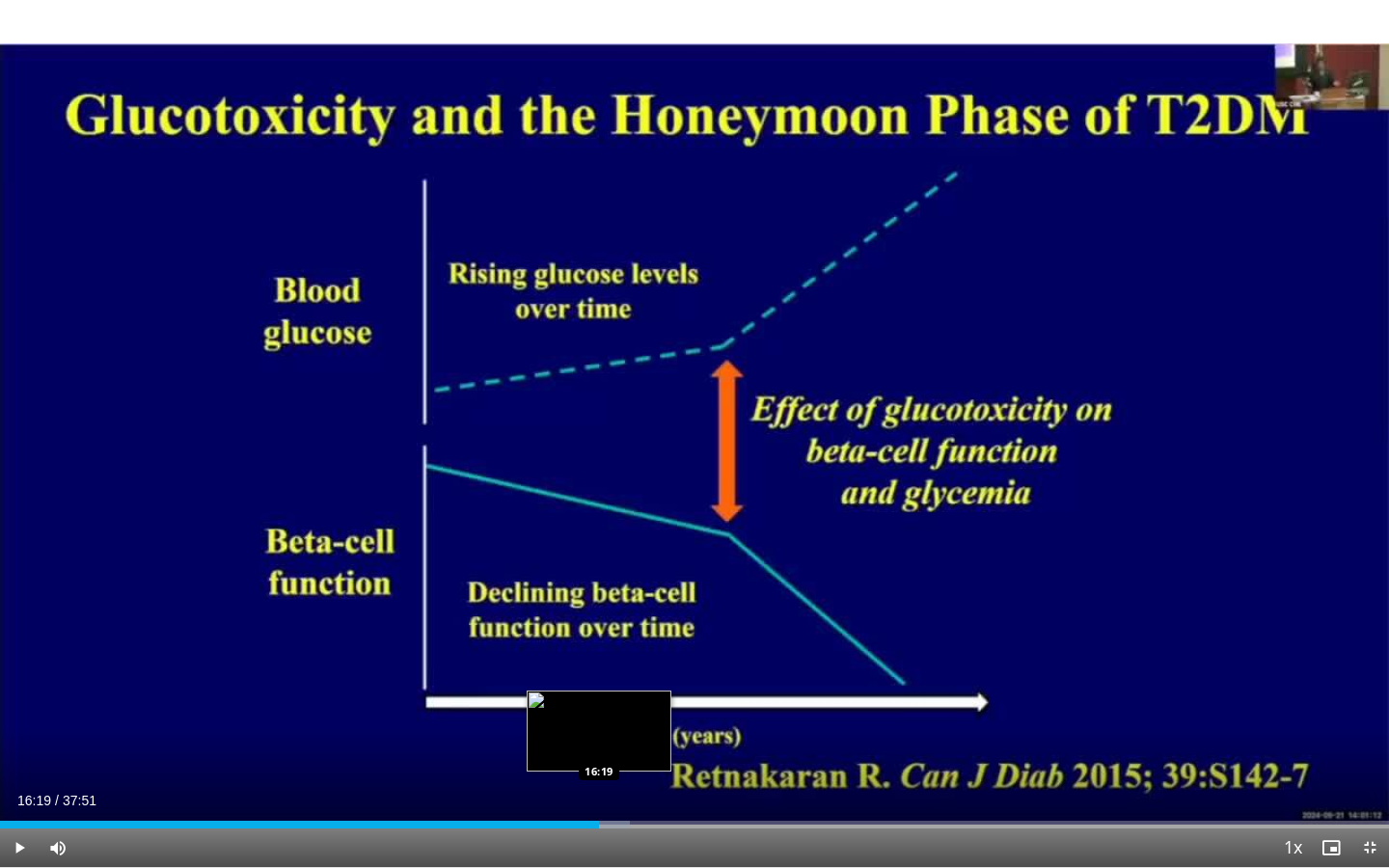 click at bounding box center (601, 825) 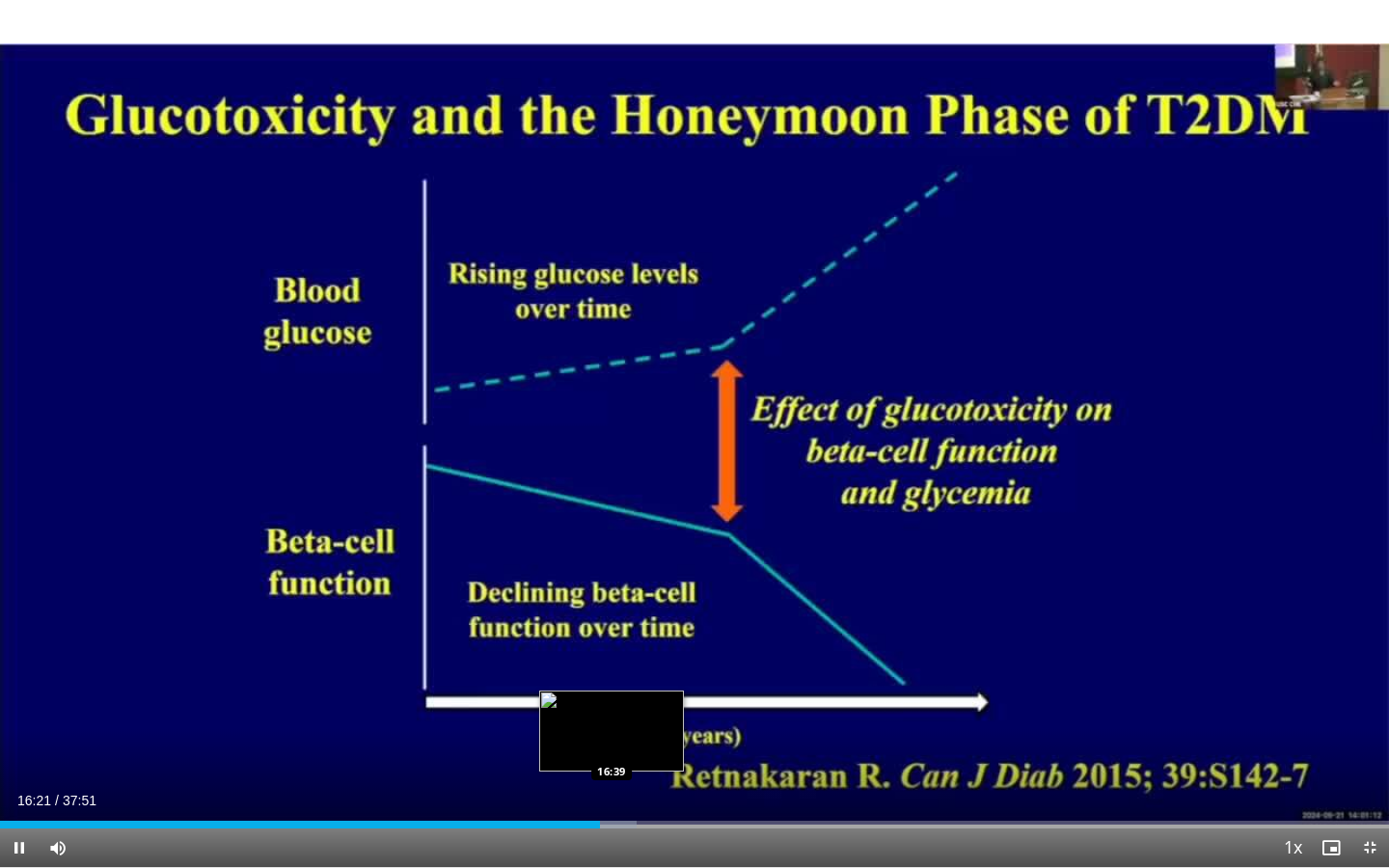 click on "**********" at bounding box center [694, 825] 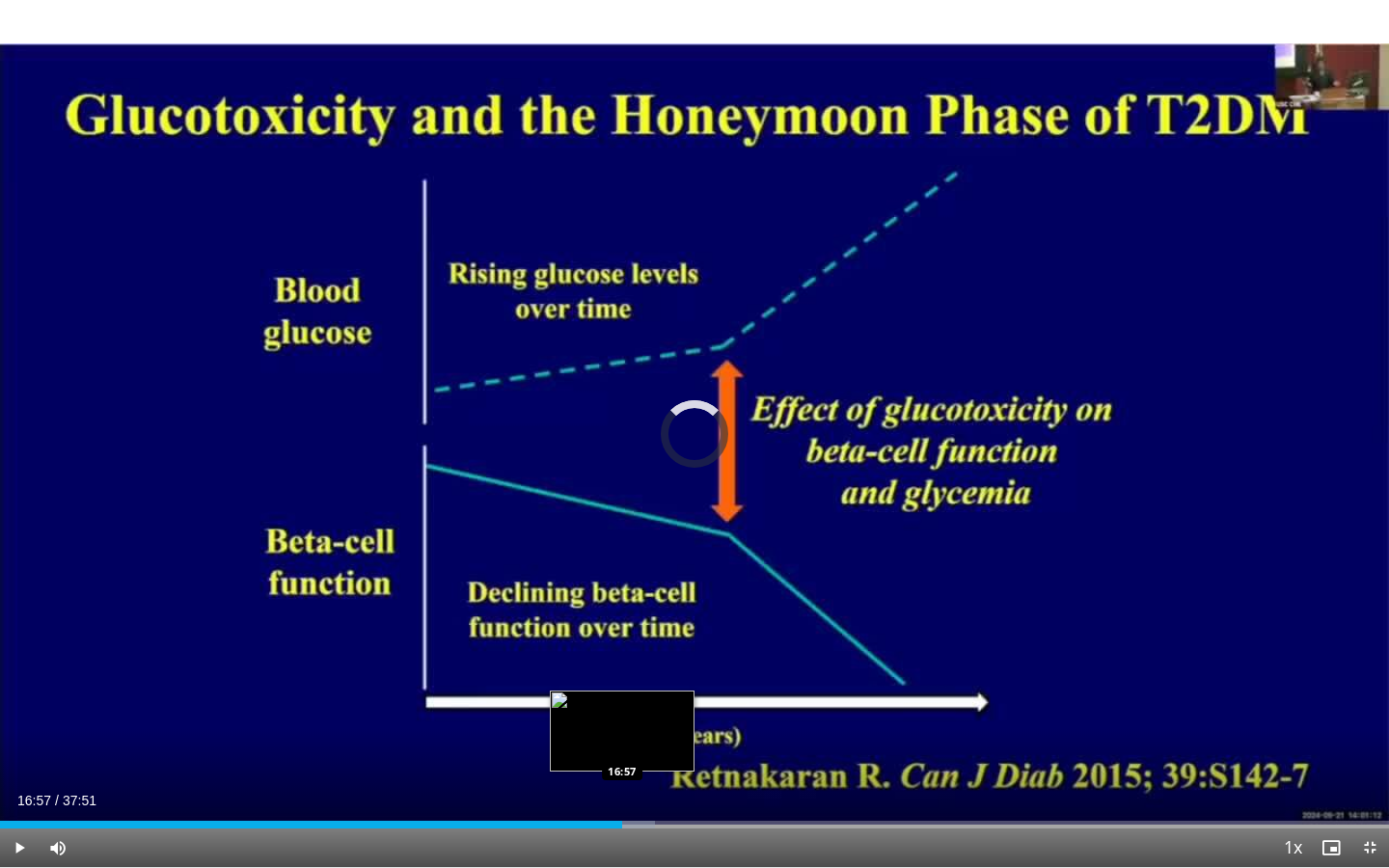 click at bounding box center (624, 825) 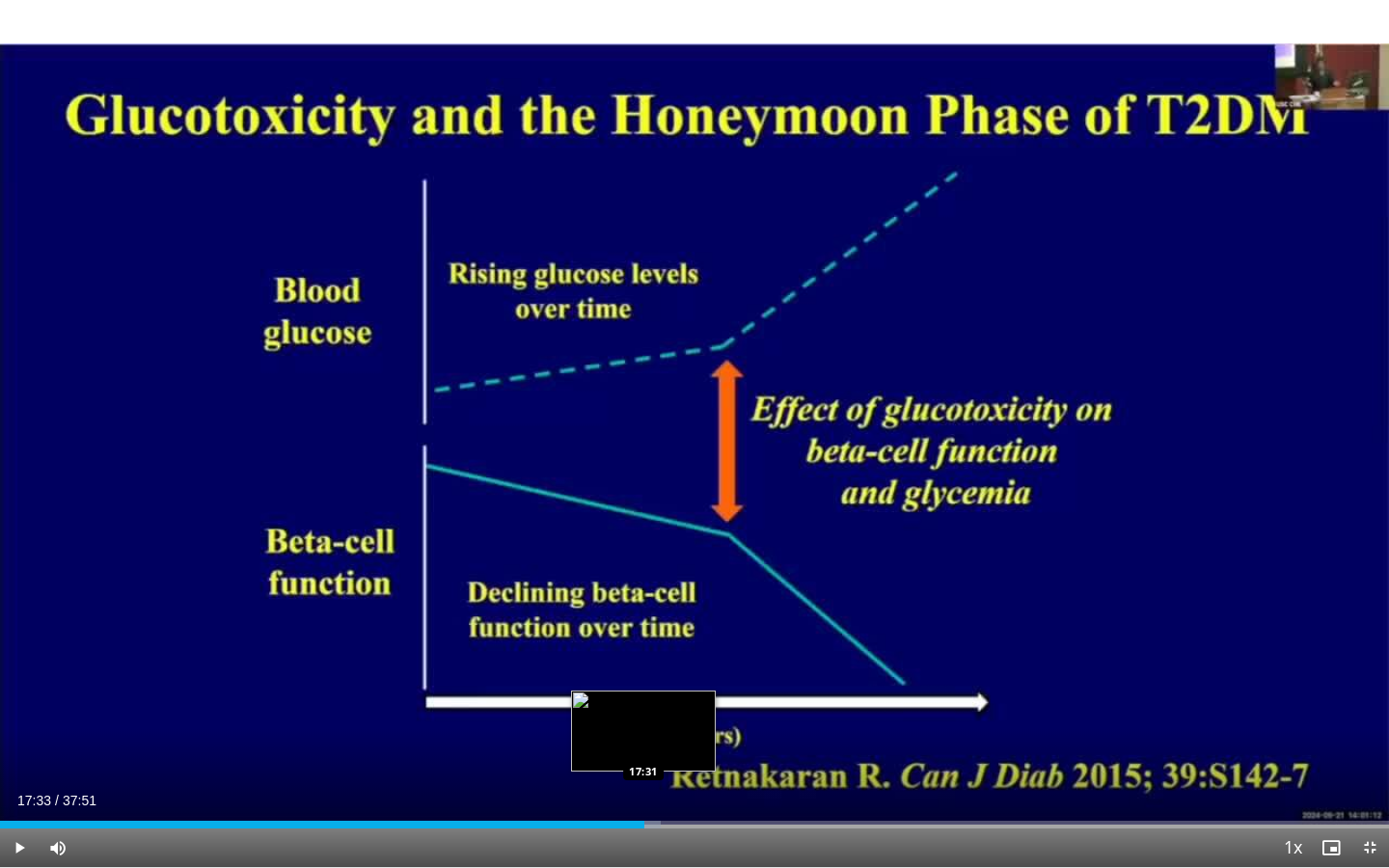 click on "Loaded :  47.56% 17:33 17:31" at bounding box center [694, 825] 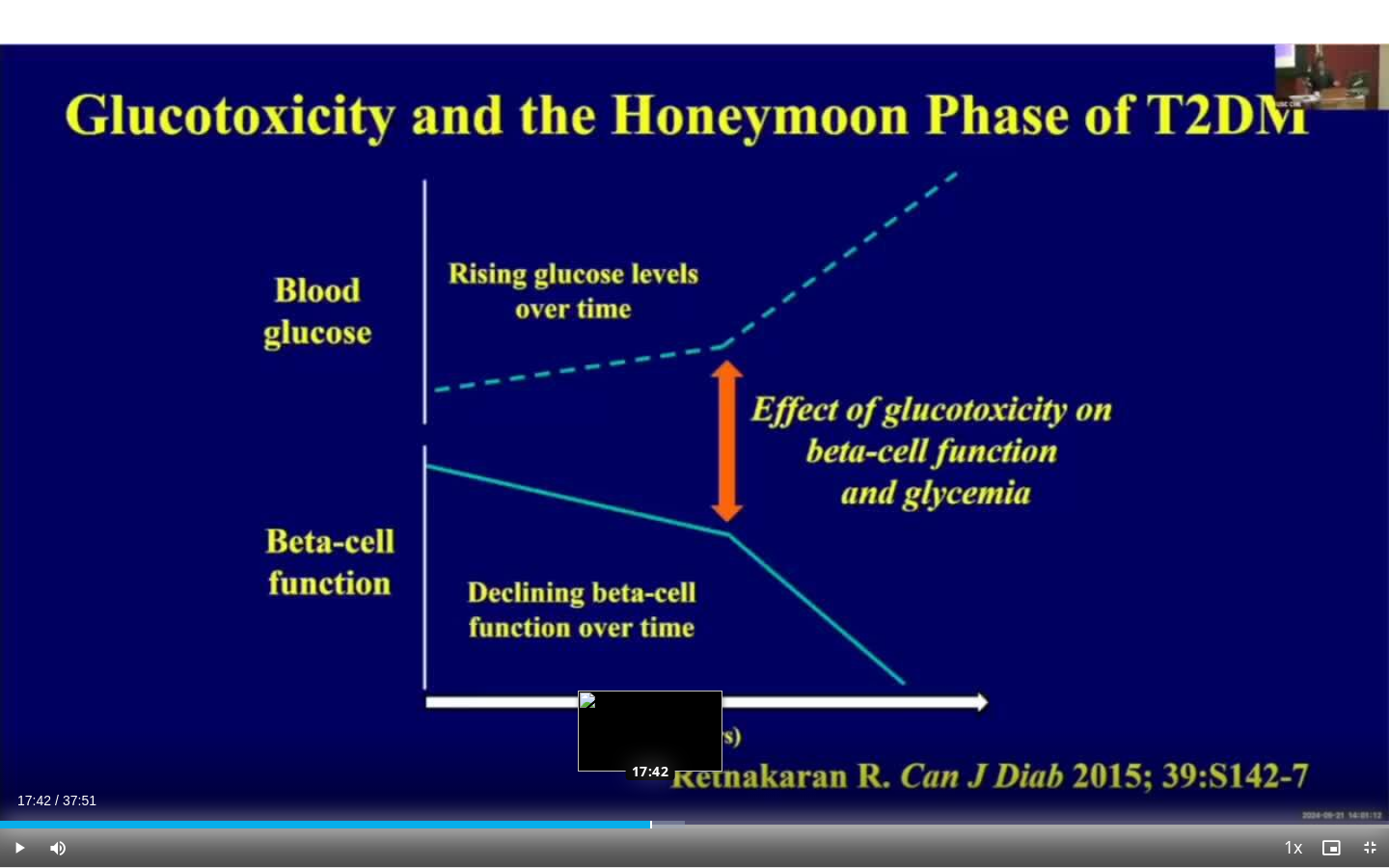 click on "Loaded :  49.32% 17:36 17:42" at bounding box center (694, 825) 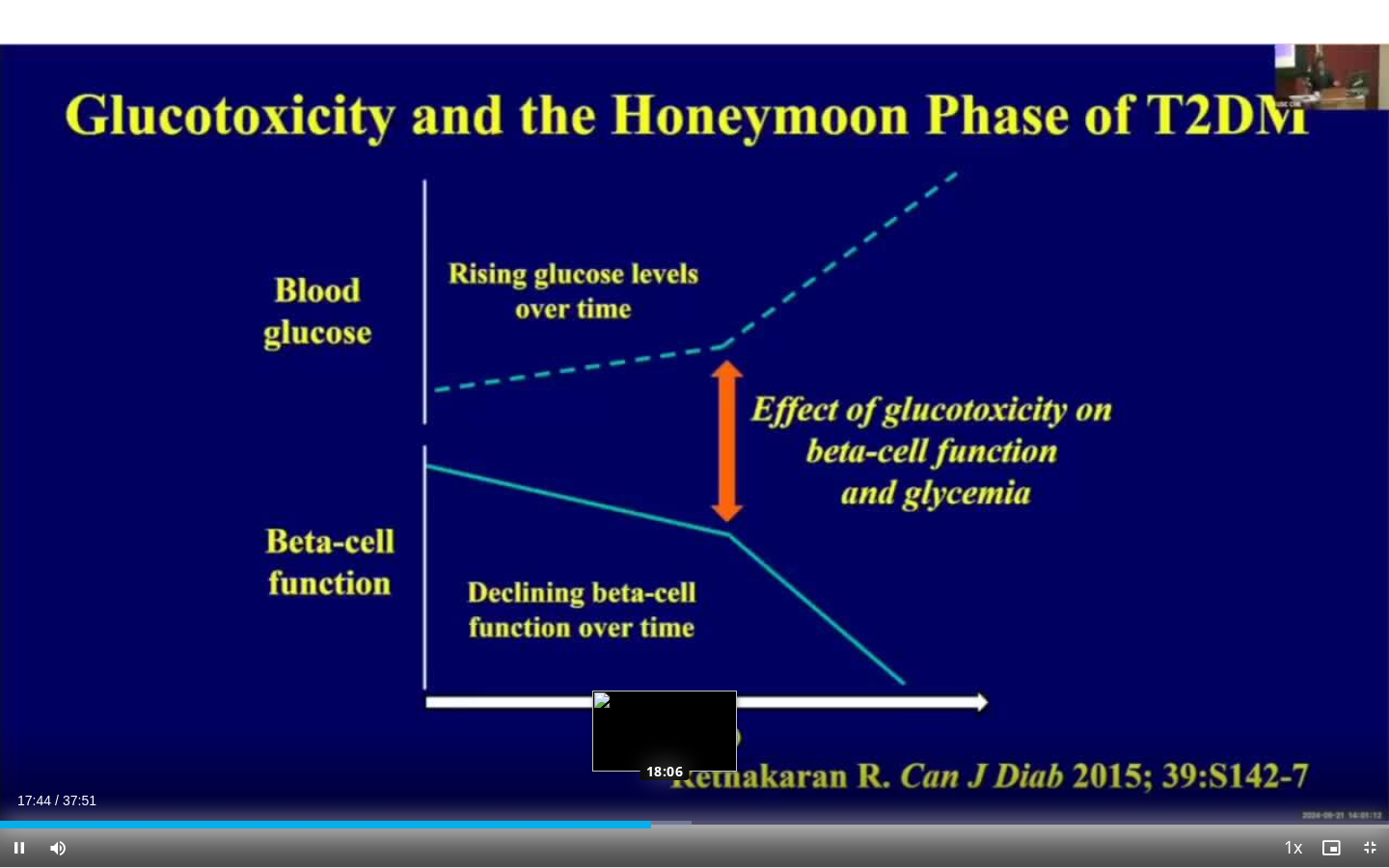 click at bounding box center (662, 825) 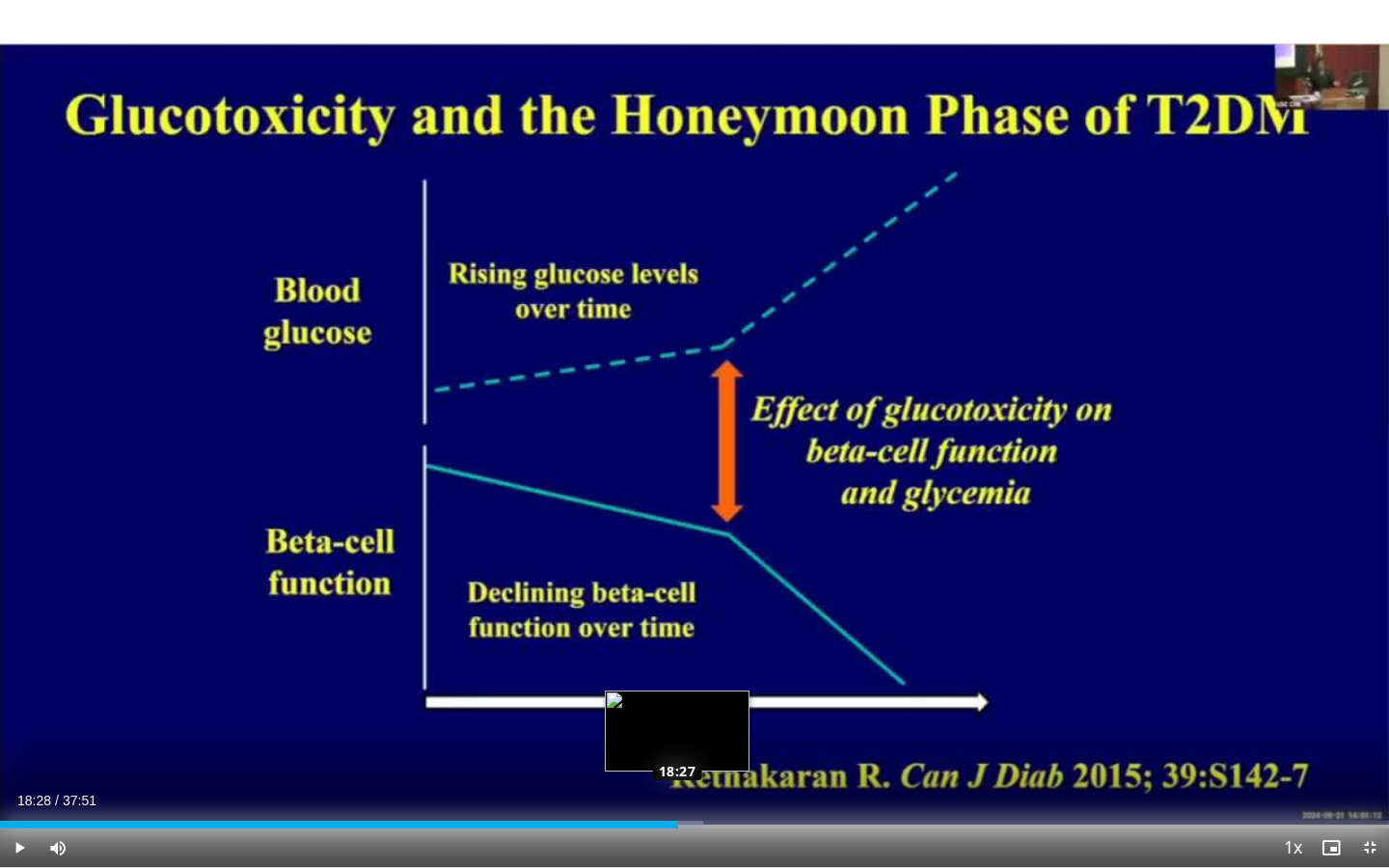 click on "Loaded :  50.64% 18:28 18:27" at bounding box center (694, 825) 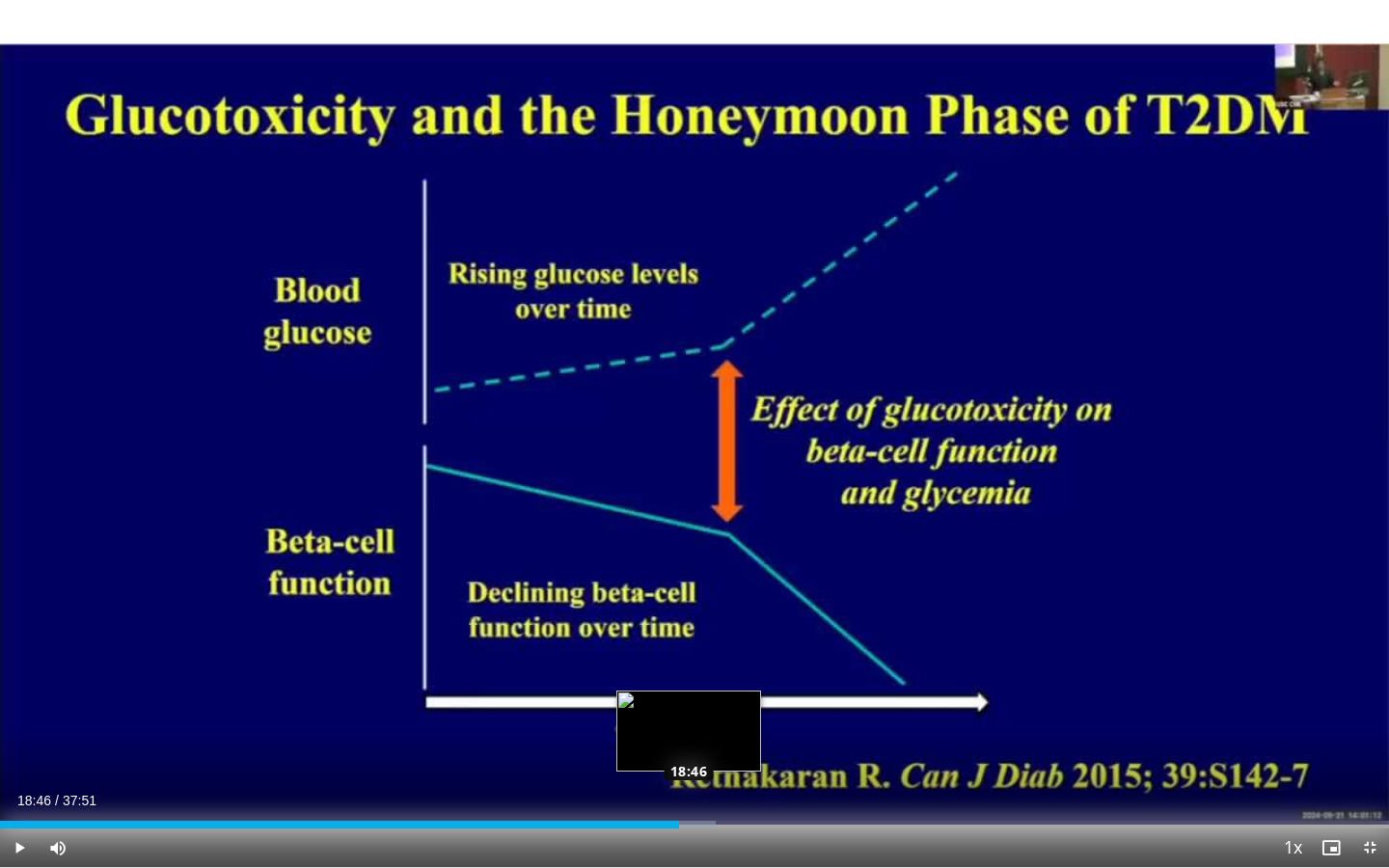 click at bounding box center (689, 825) 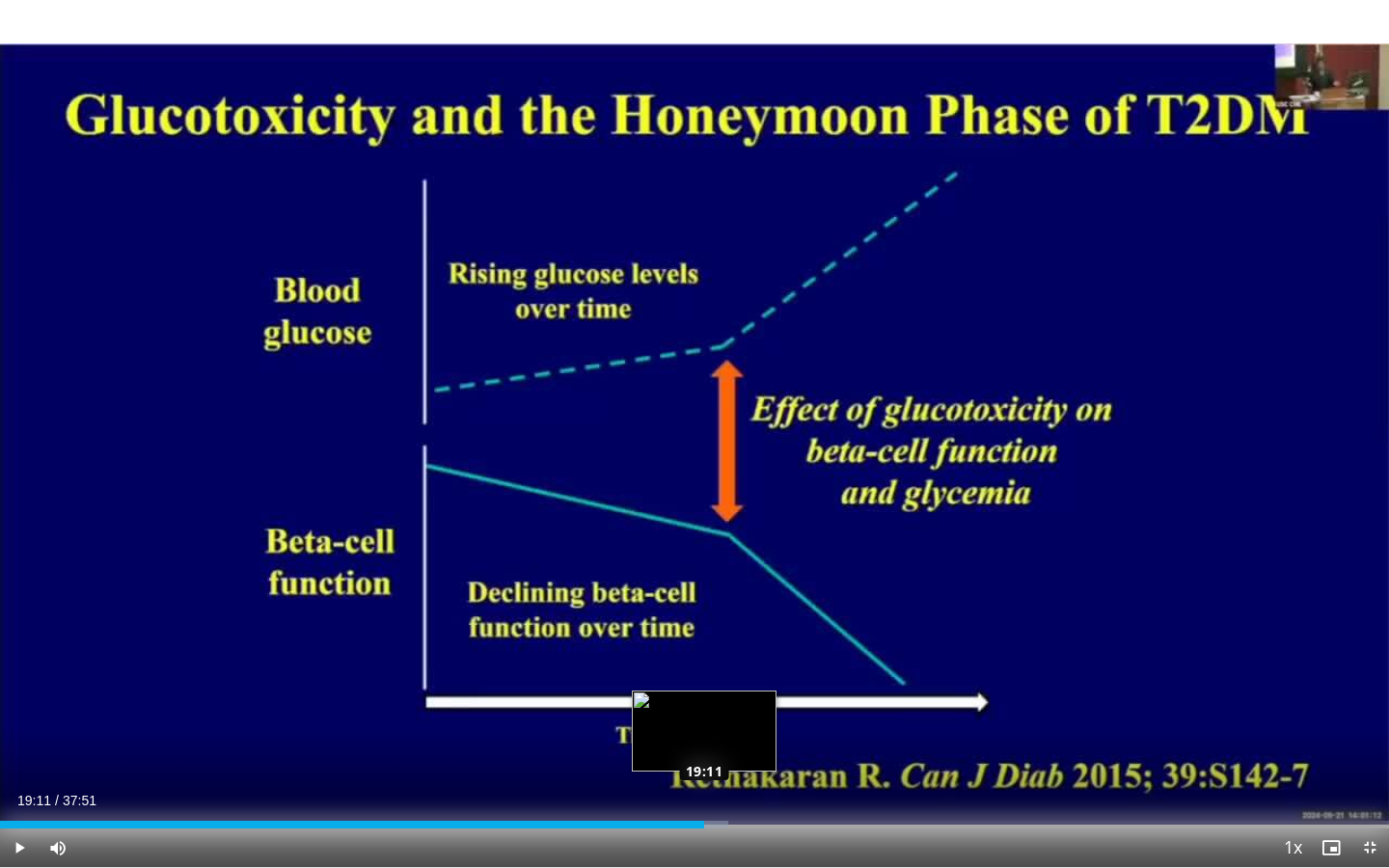 click at bounding box center [699, 825] 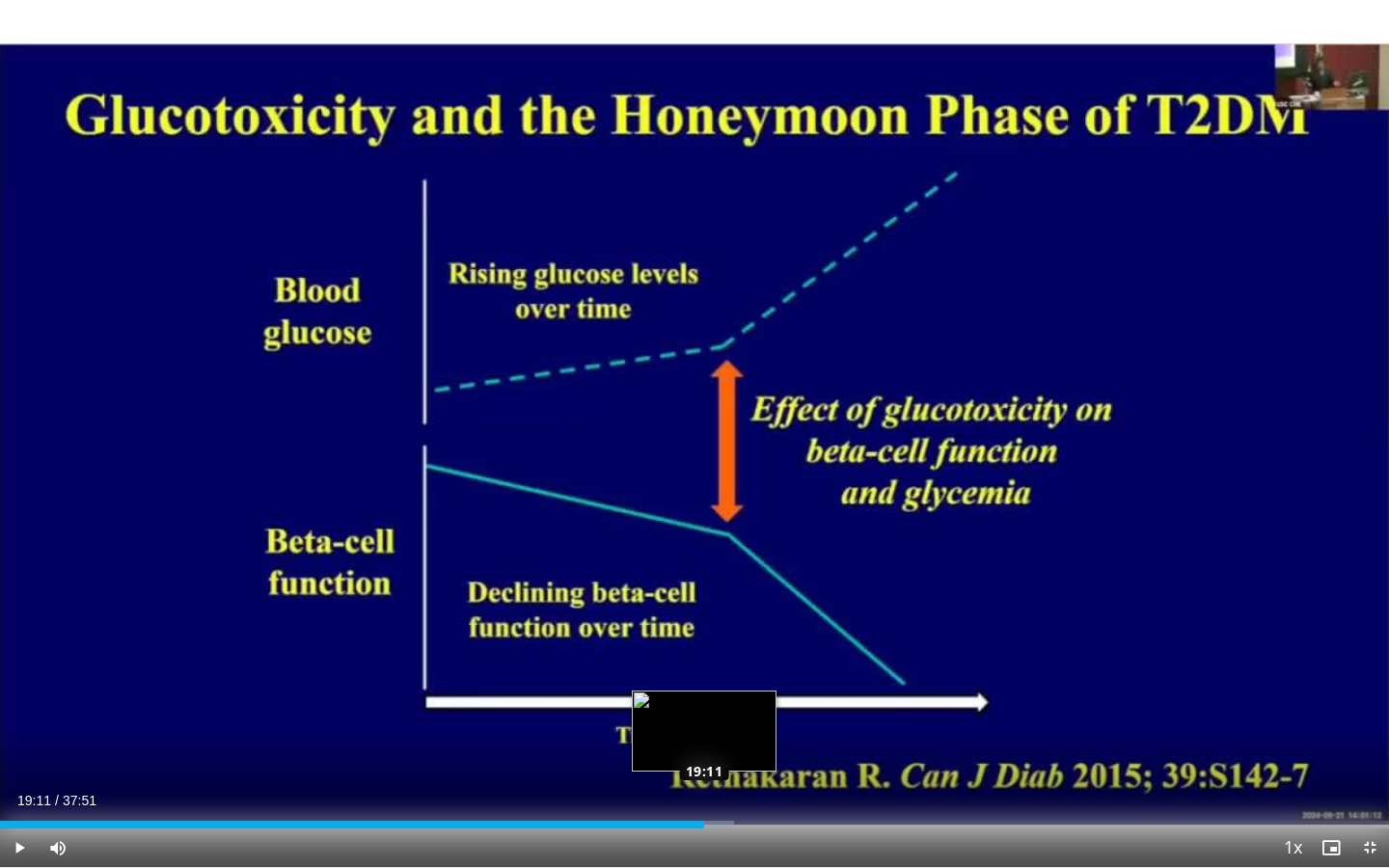 click at bounding box center [710, 825] 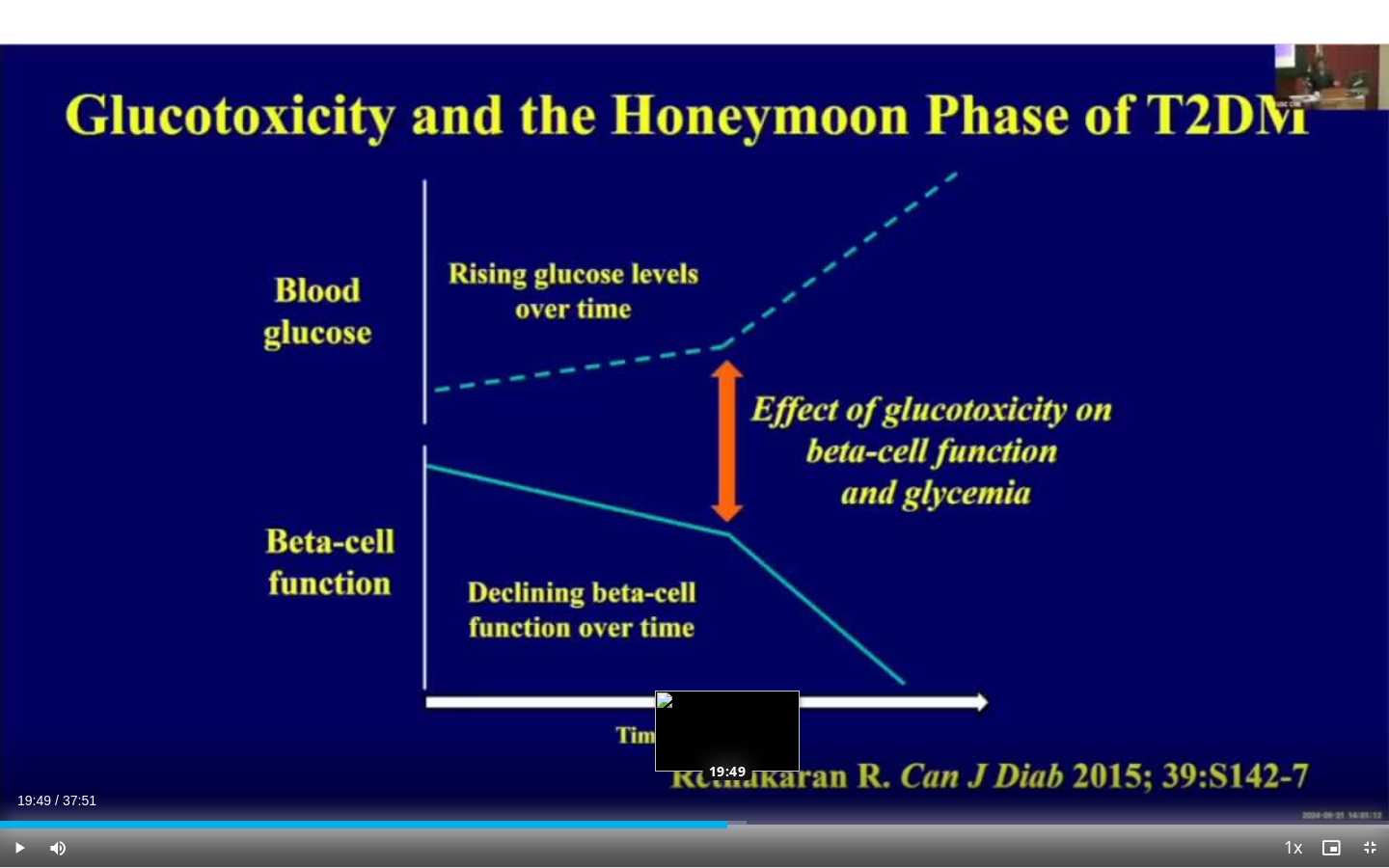 click at bounding box center (716, 825) 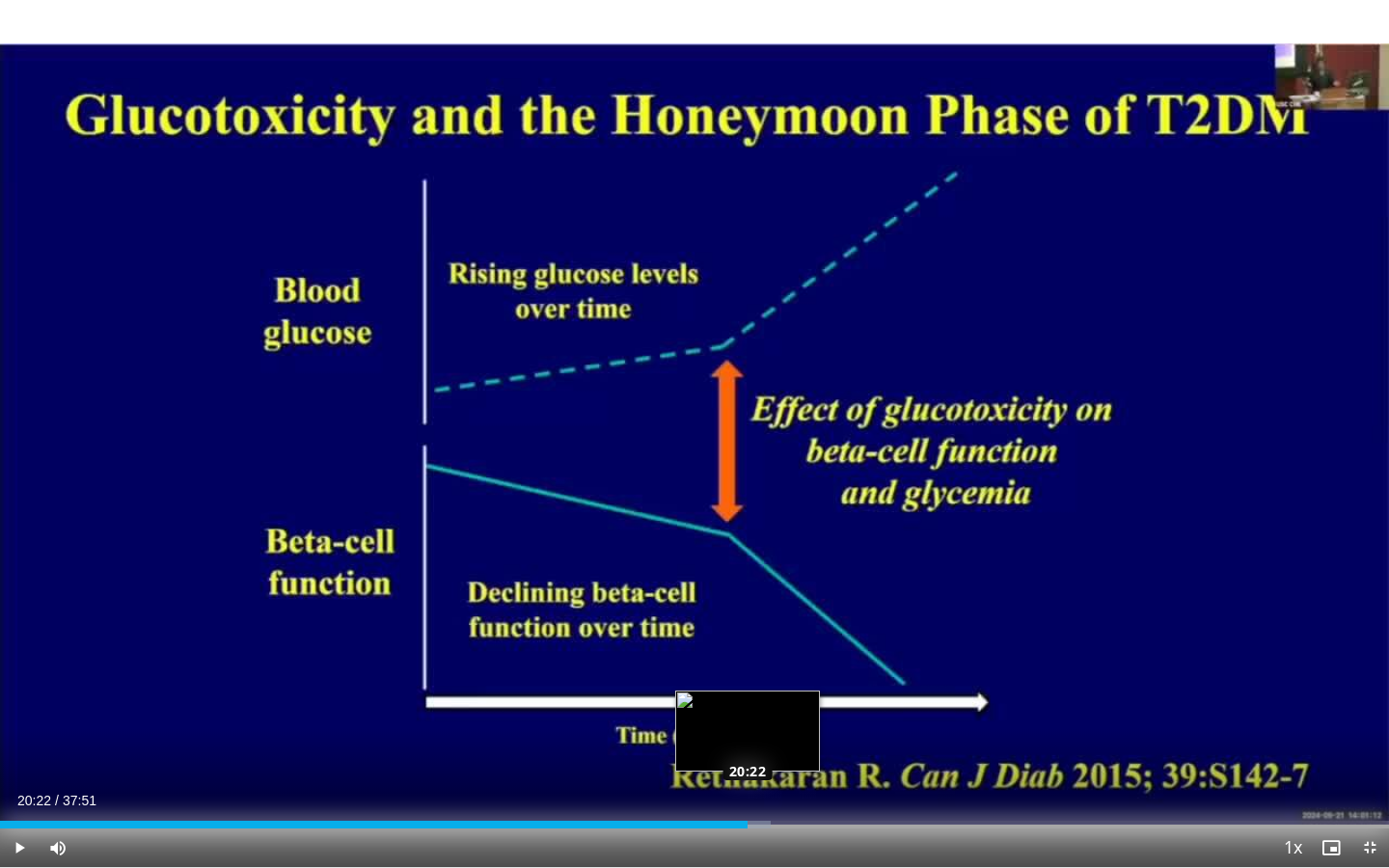 click on "Loaded :  55.47% 20:22 20:22" at bounding box center (694, 825) 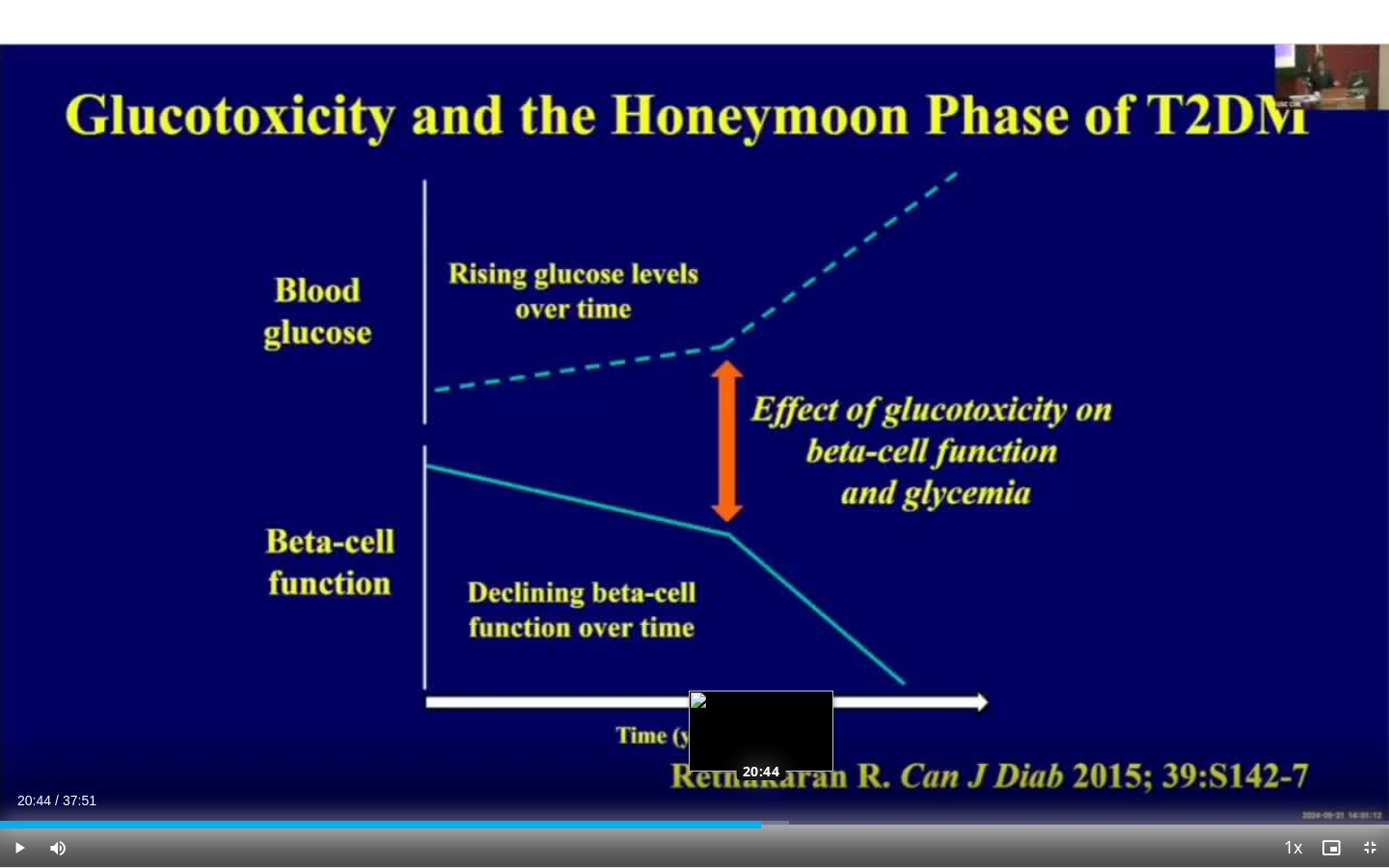 click at bounding box center [759, 825] 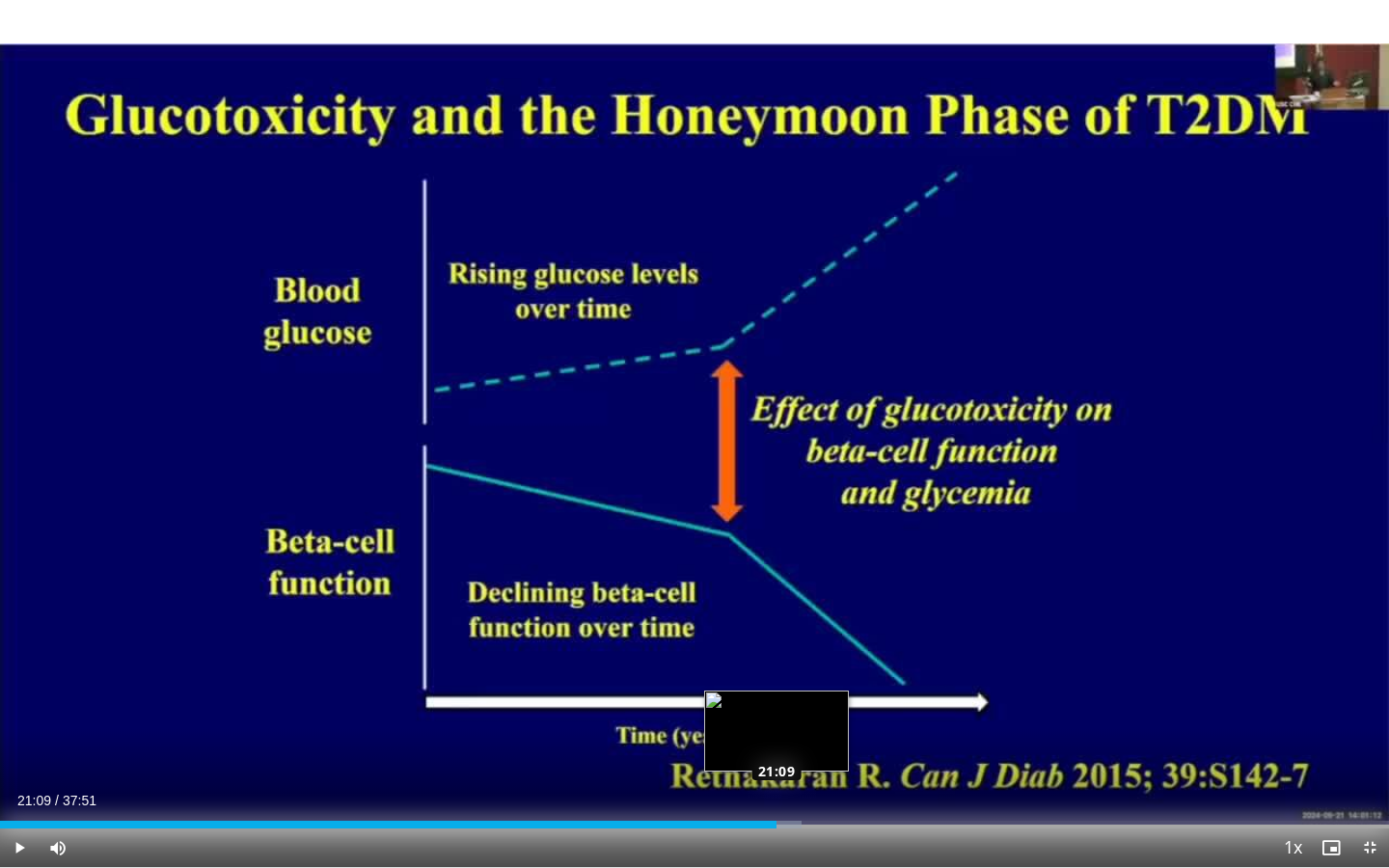 click at bounding box center [779, 825] 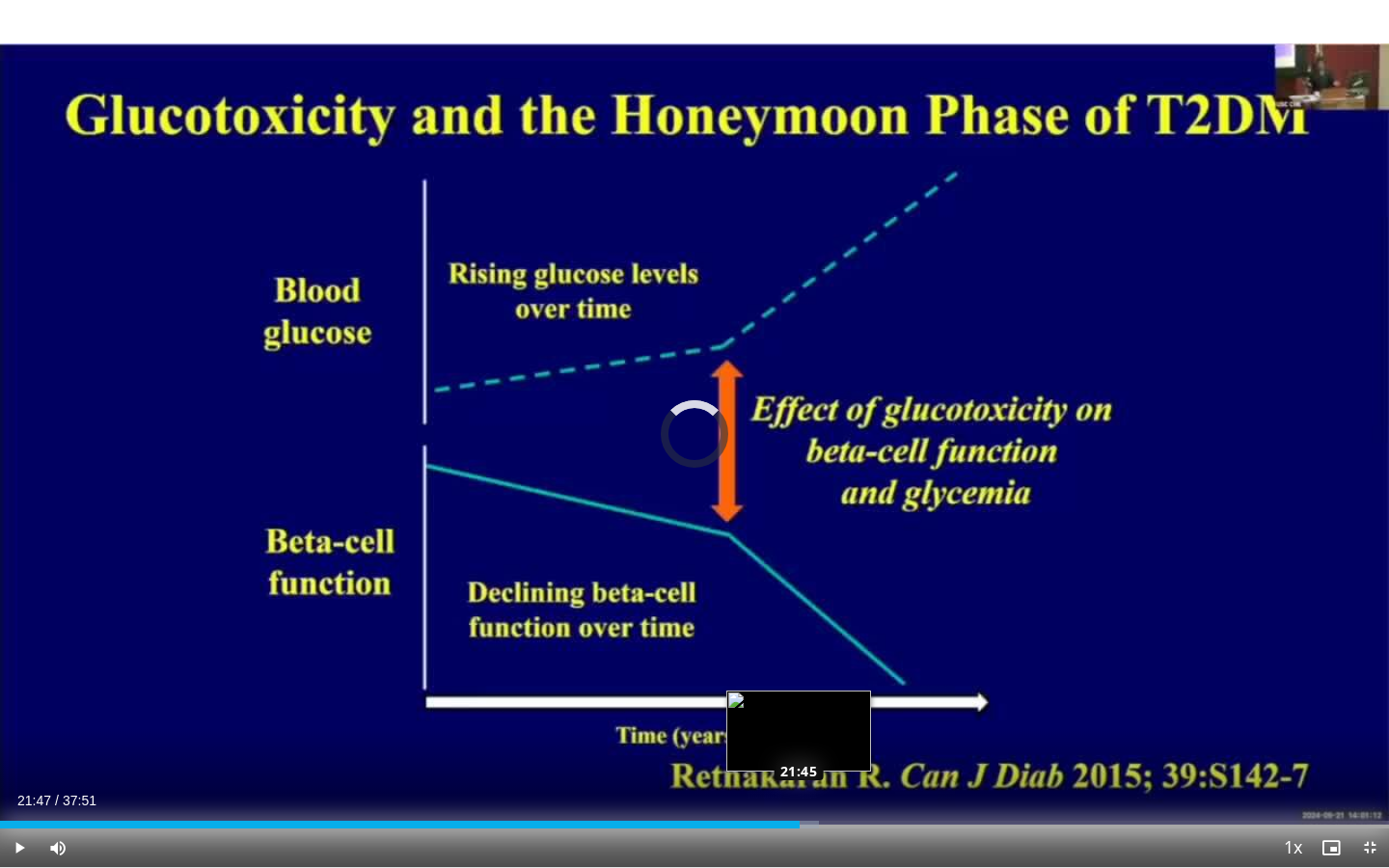 click on "Loaded :  58.97% 21:13 21:45" at bounding box center (694, 825) 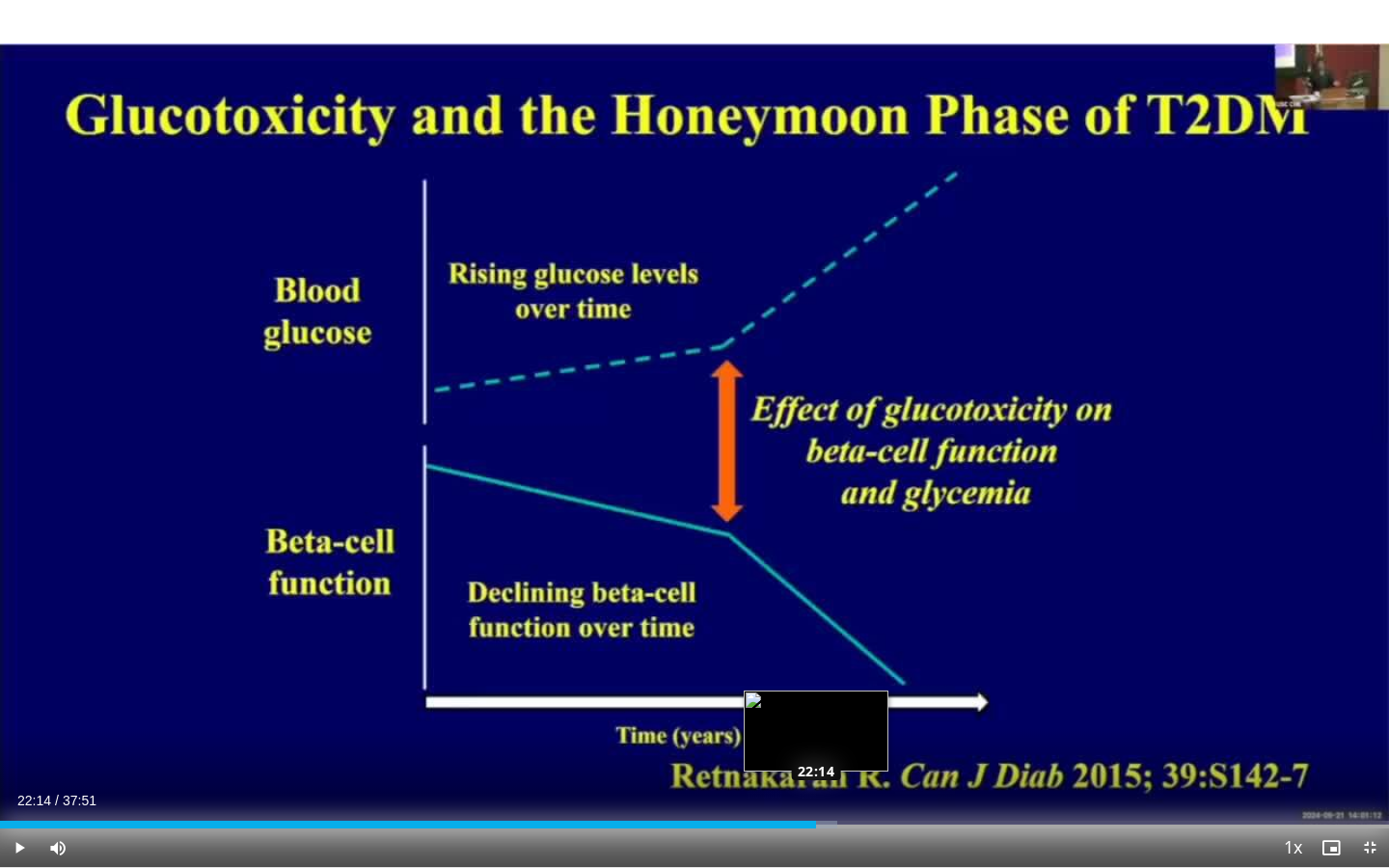 click at bounding box center [809, 825] 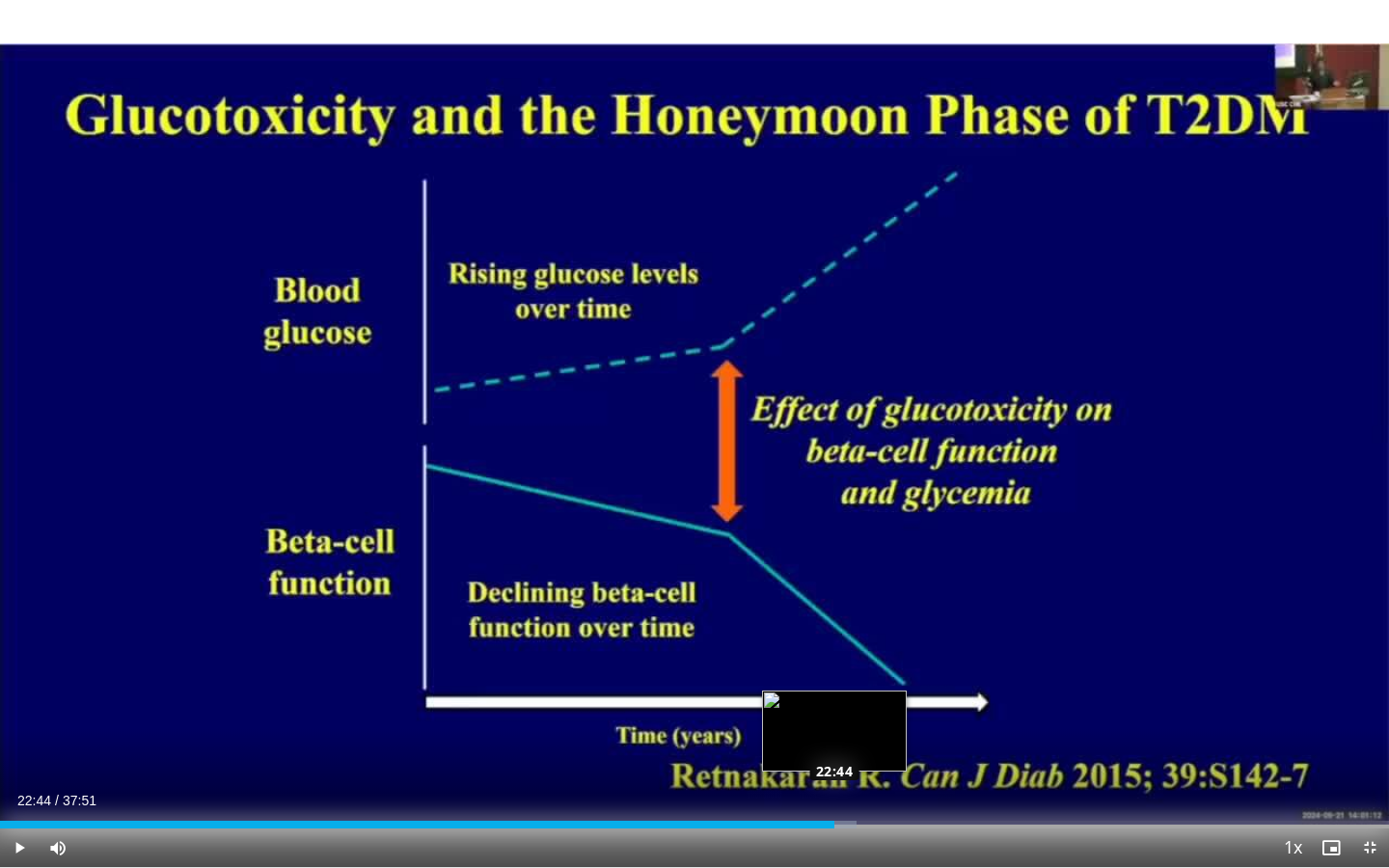 click at bounding box center (829, 825) 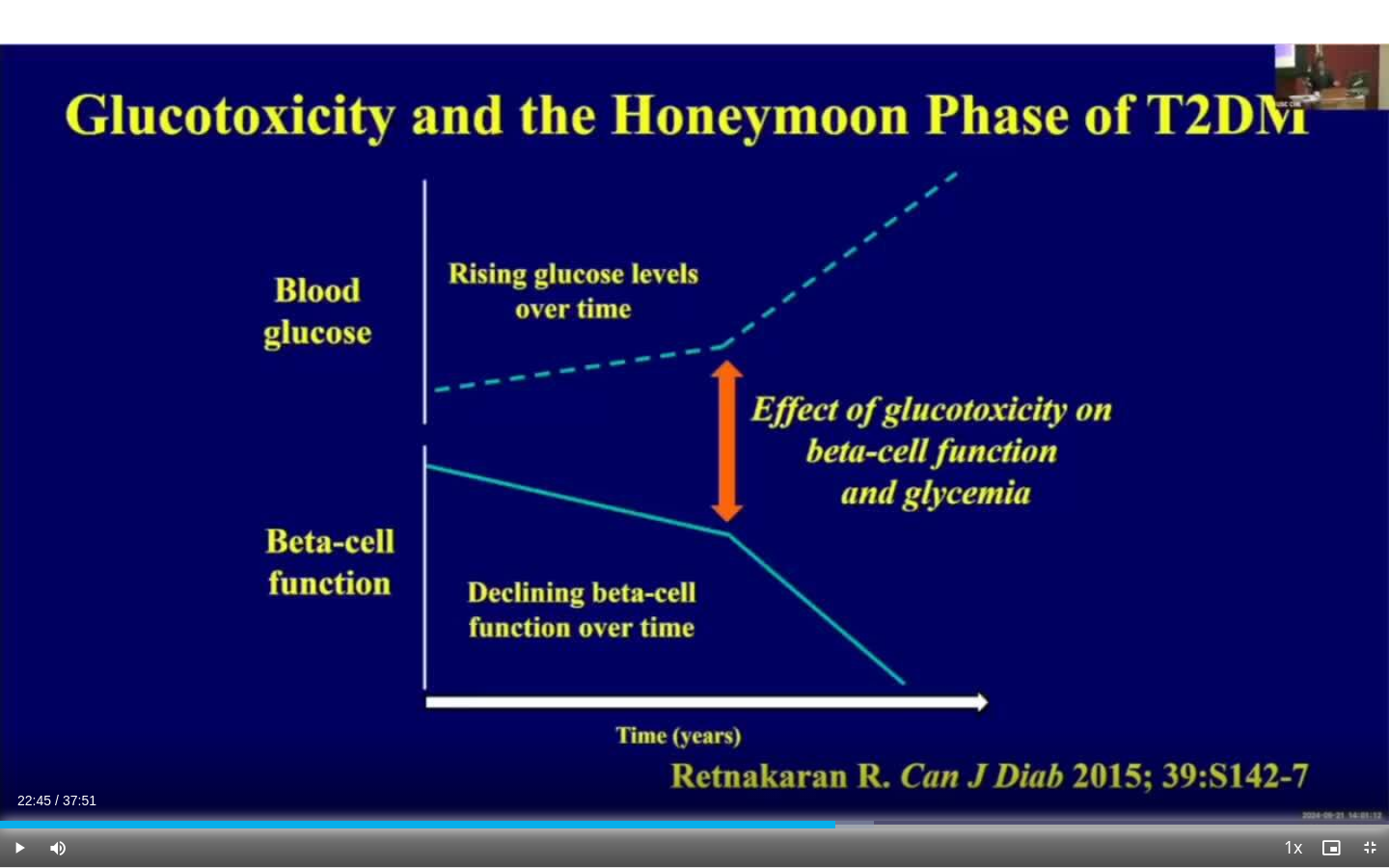 drag, startPoint x: 834, startPoint y: 827, endPoint x: 912, endPoint y: 695, distance: 153.323 